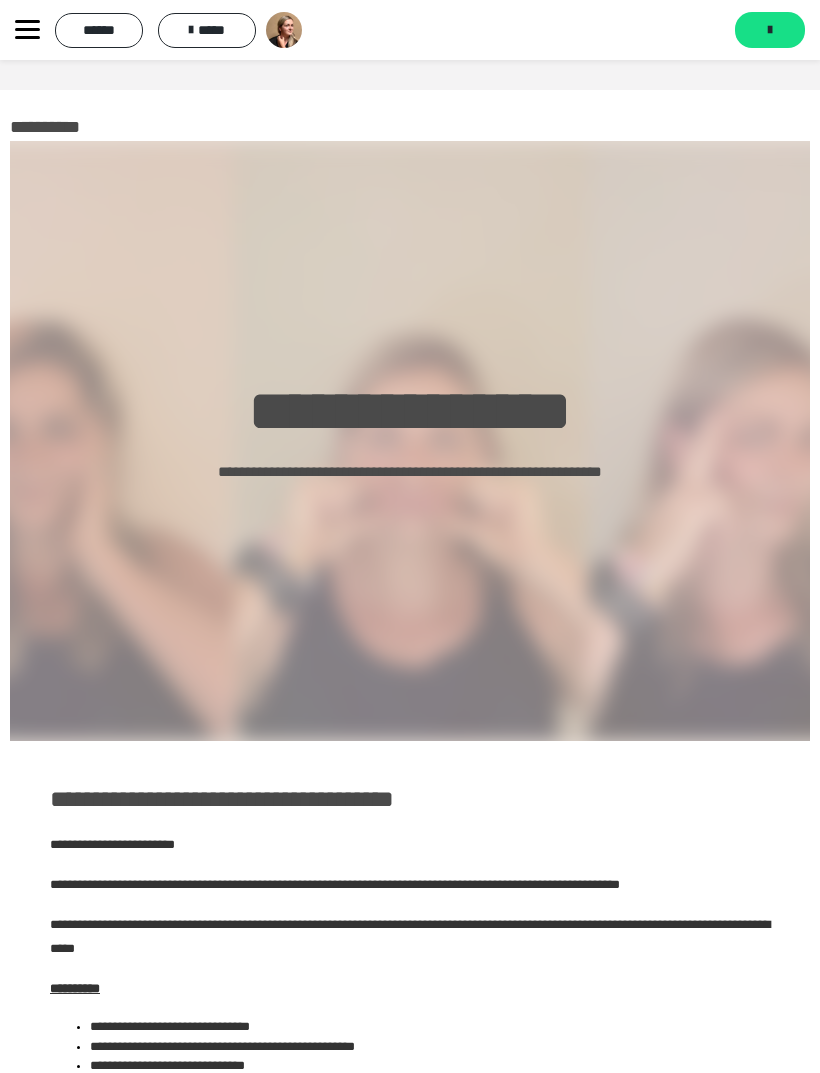 scroll, scrollTop: 0, scrollLeft: 0, axis: both 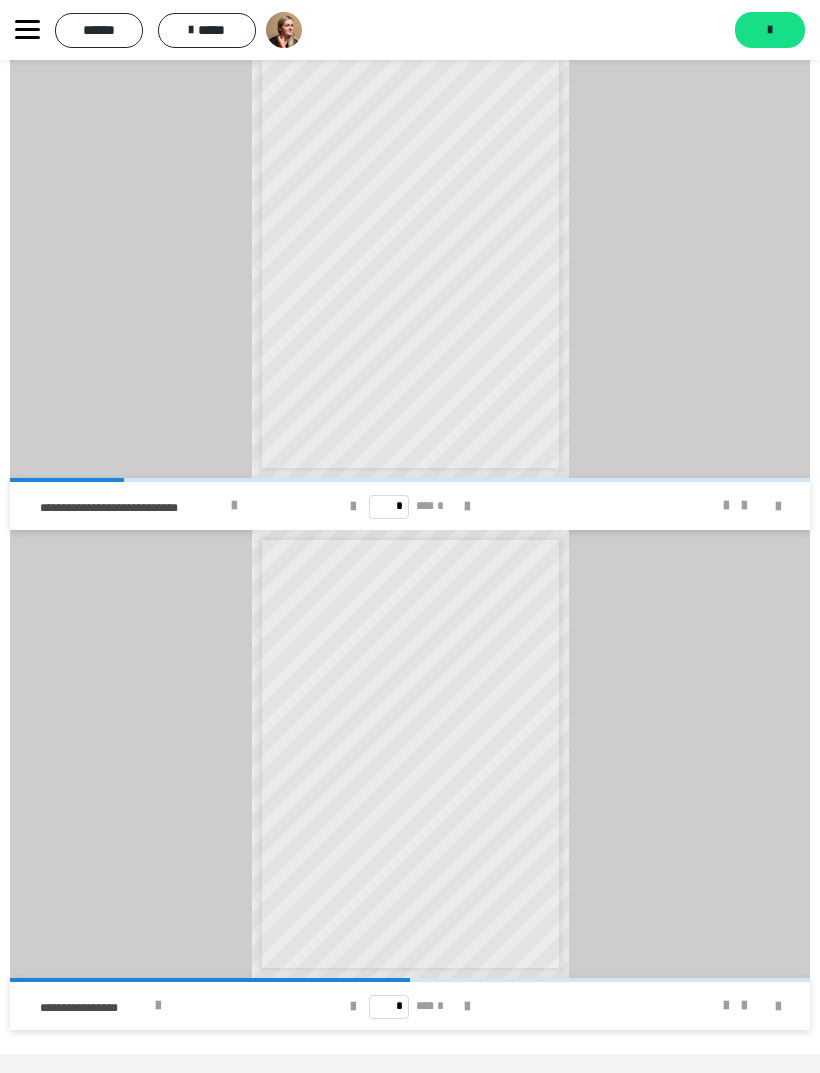 click at bounding box center (467, 1007) 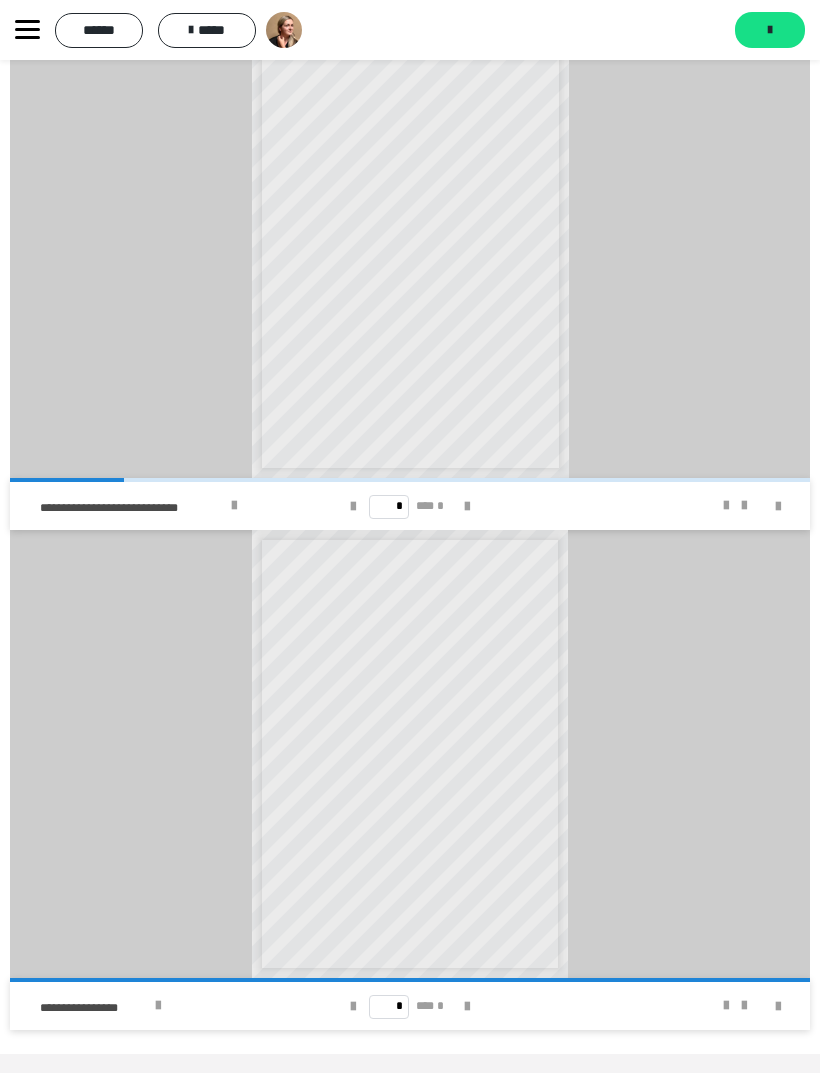 click on "* *** *" at bounding box center [410, 1006] 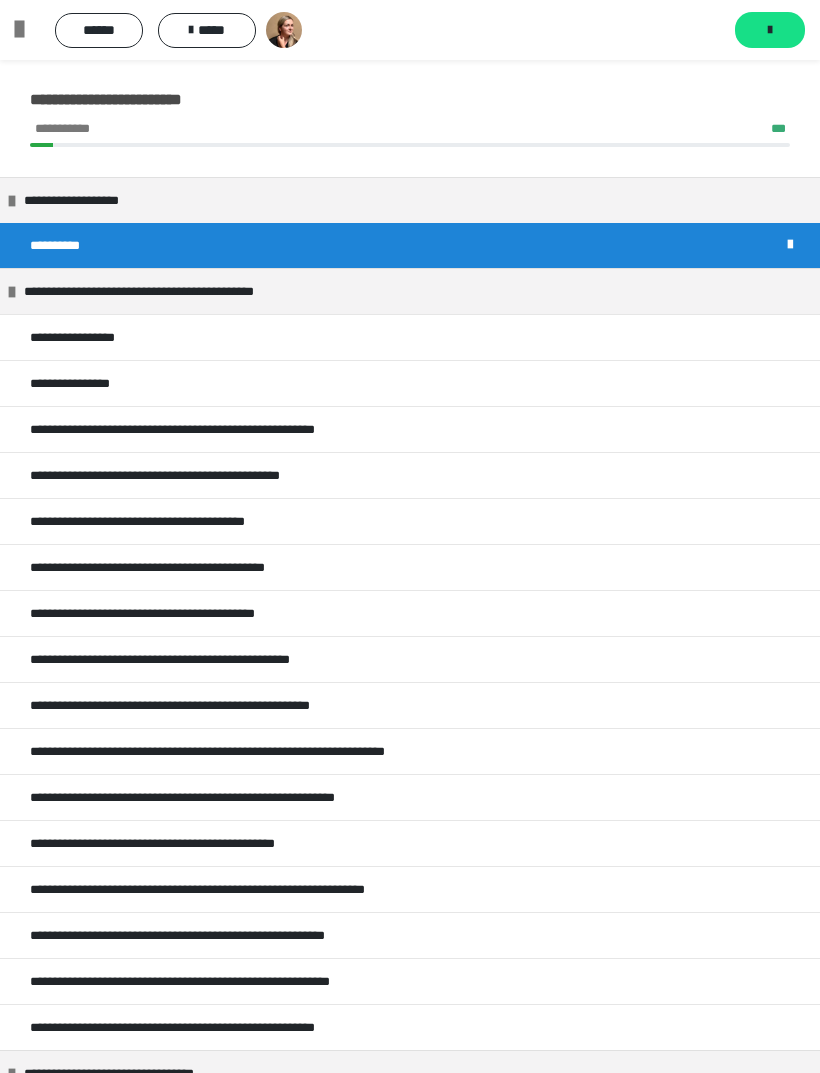 click on "**********" at bounding box center [89, 337] 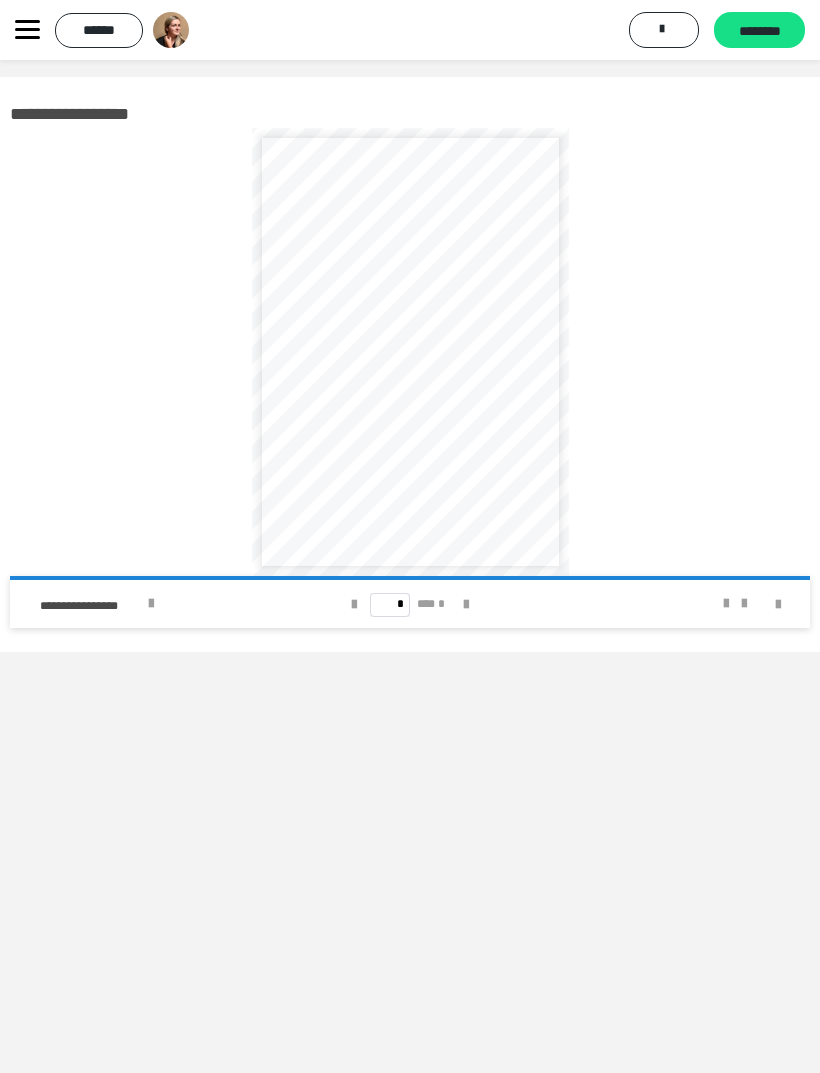 scroll, scrollTop: 0, scrollLeft: 0, axis: both 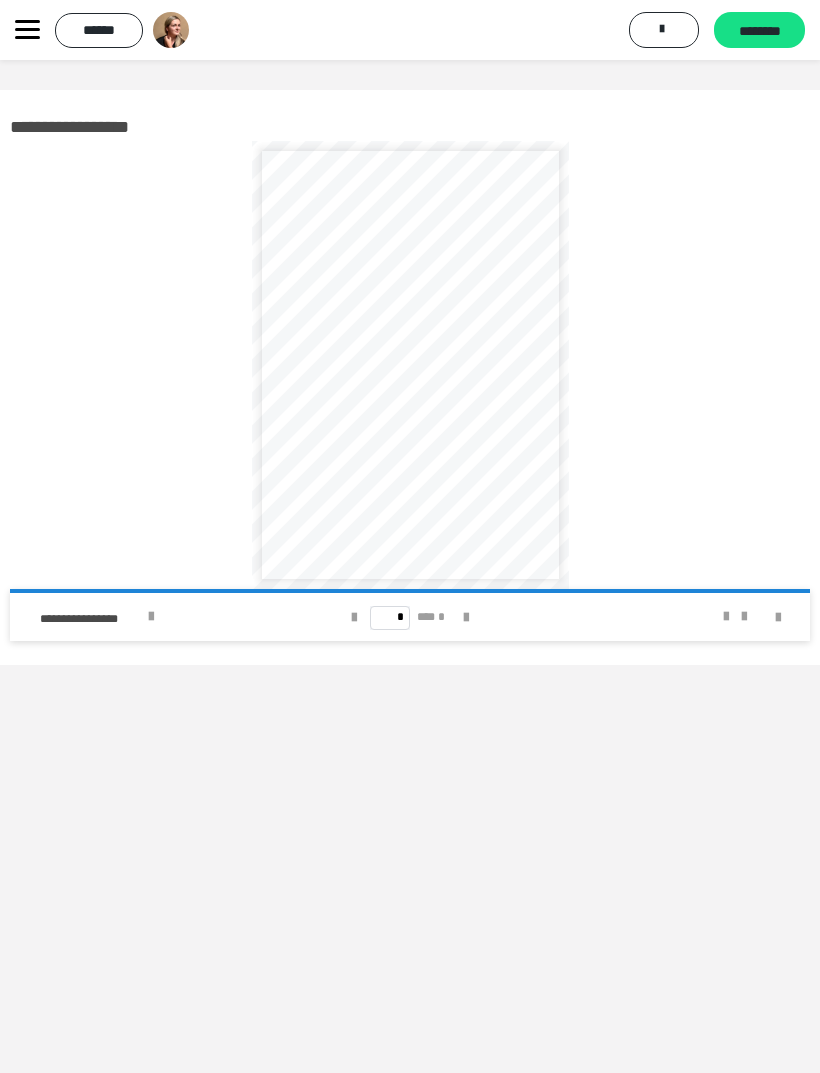 click 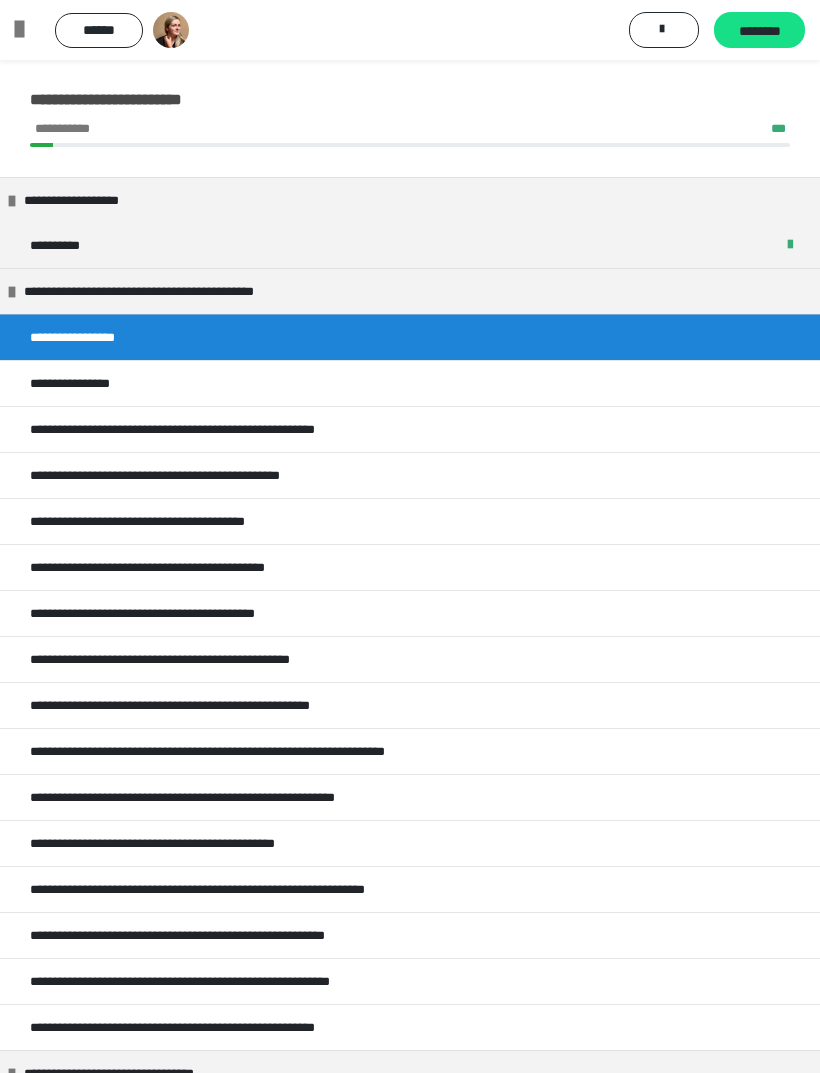 click on "**********" at bounding box center [410, 383] 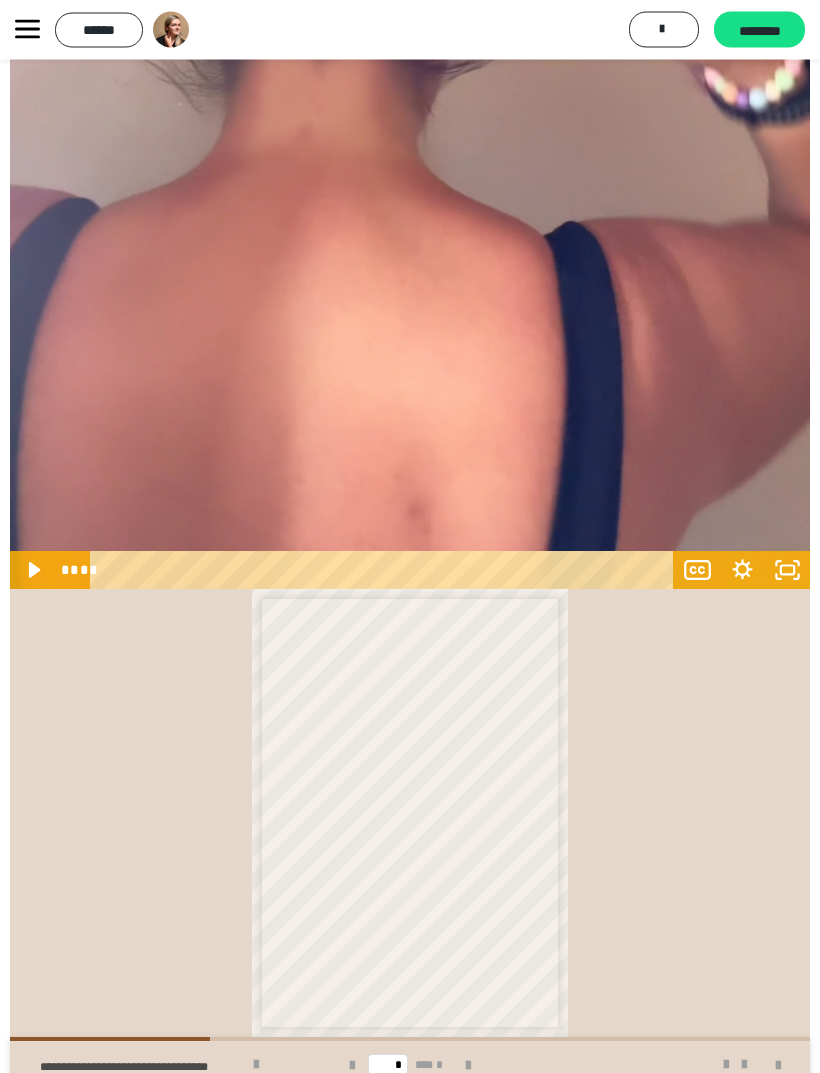 scroll, scrollTop: 1580, scrollLeft: 0, axis: vertical 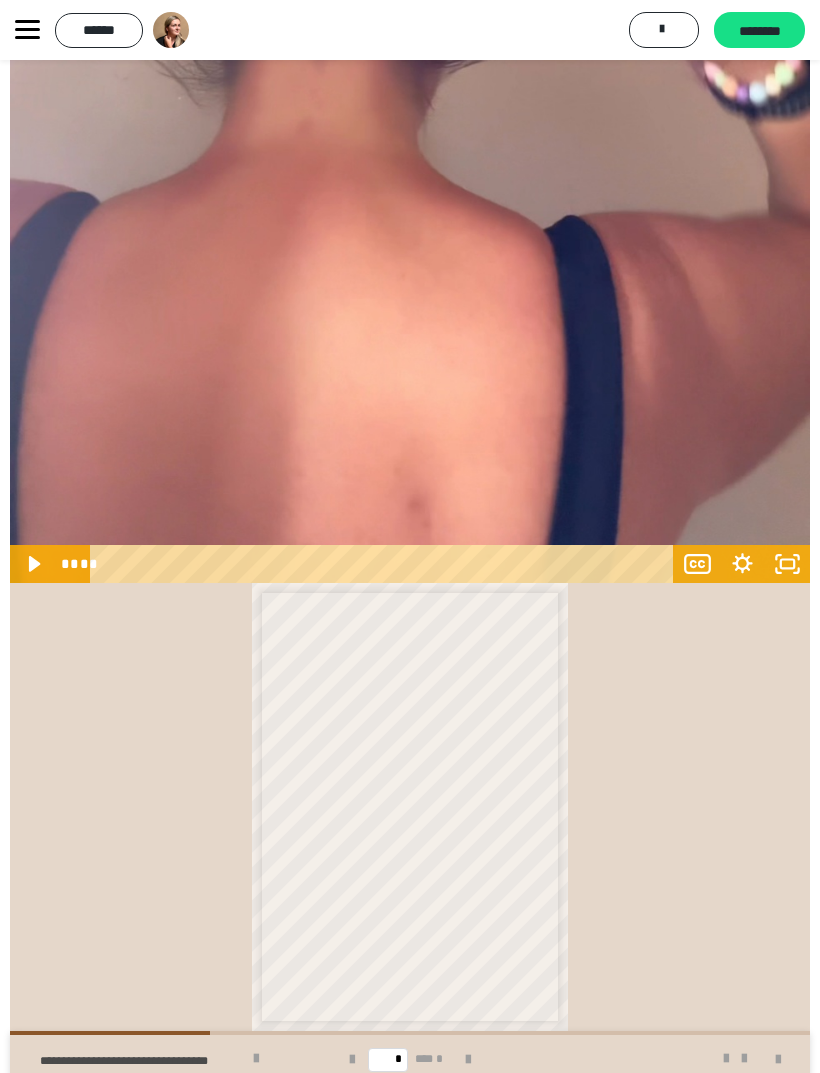 click at bounding box center [410, -128] 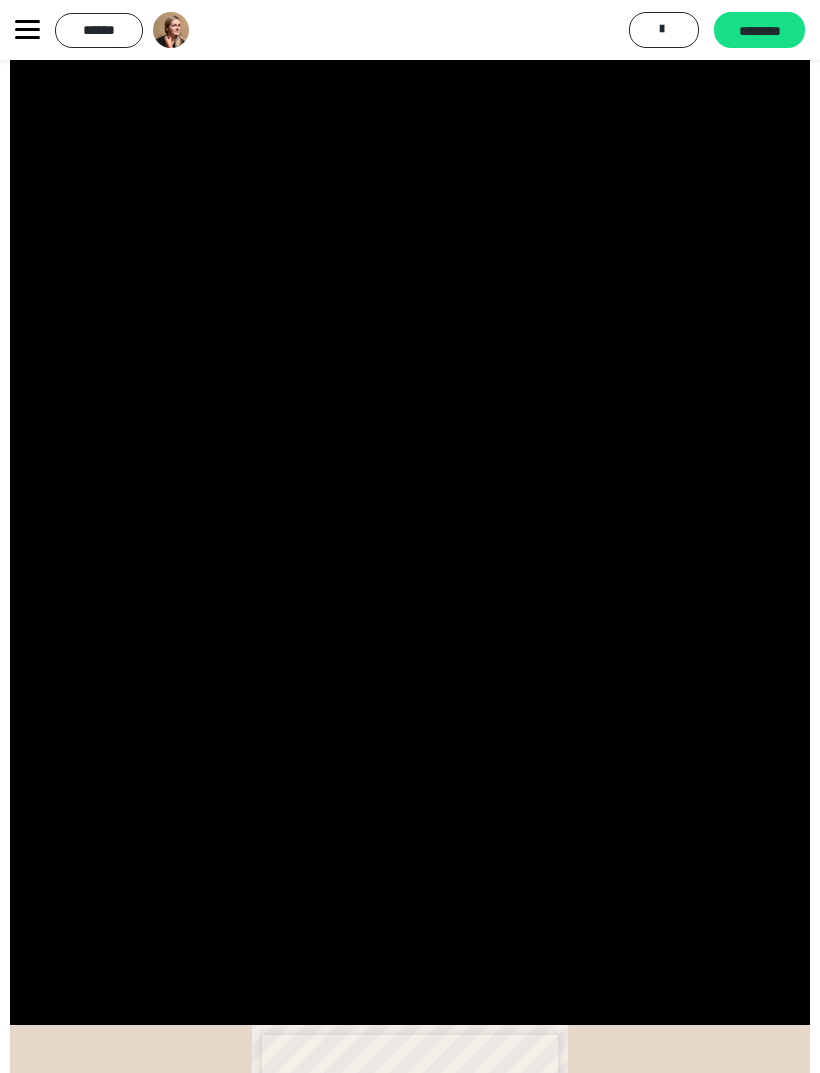 scroll, scrollTop: 1125, scrollLeft: 0, axis: vertical 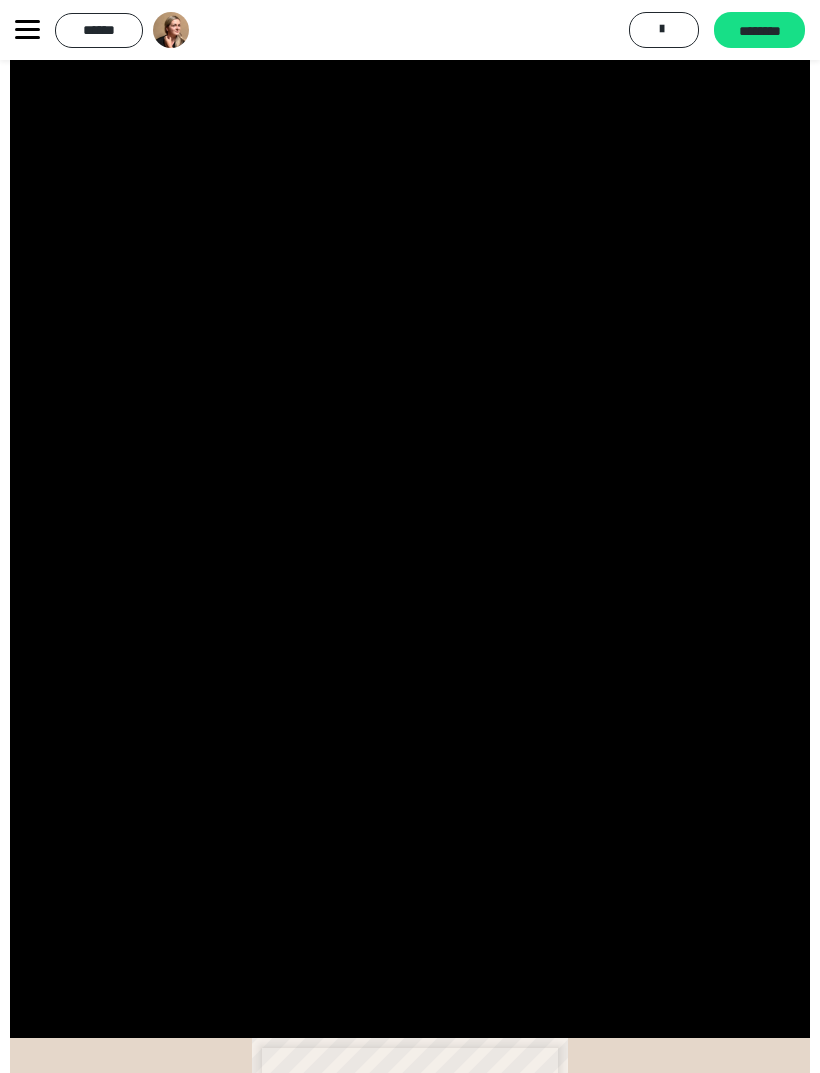 click on "*********" at bounding box center (664, 30) 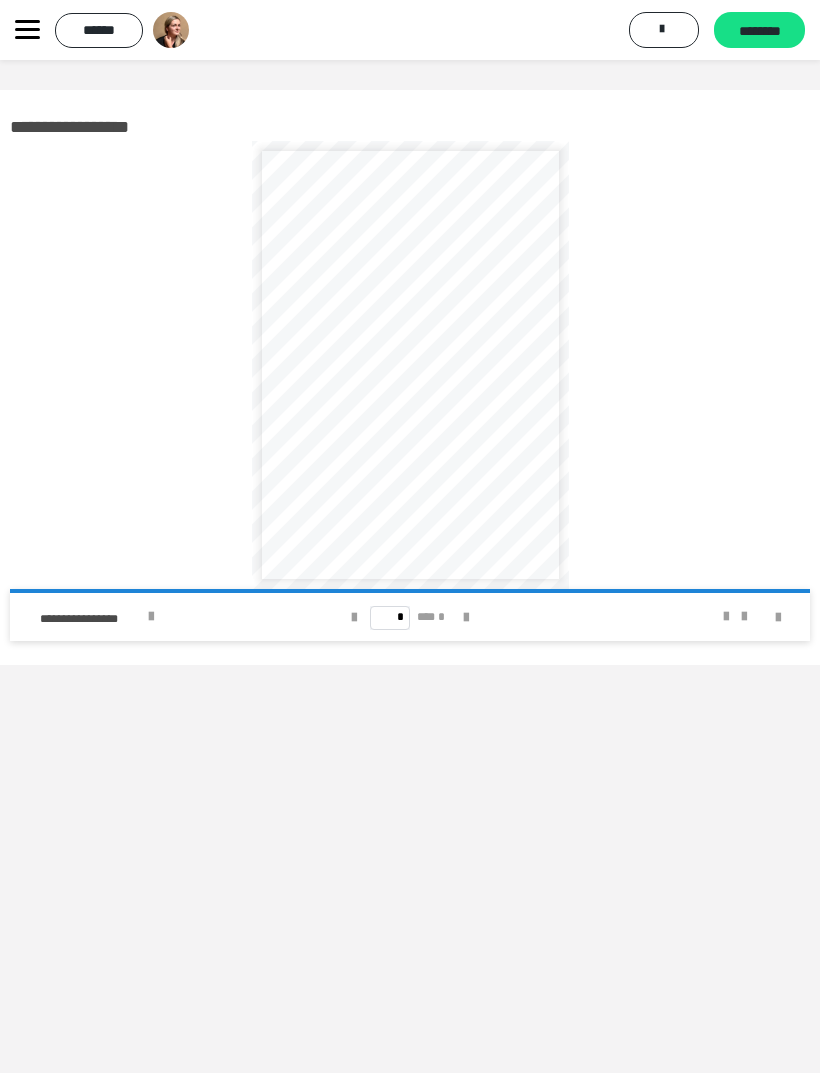 click 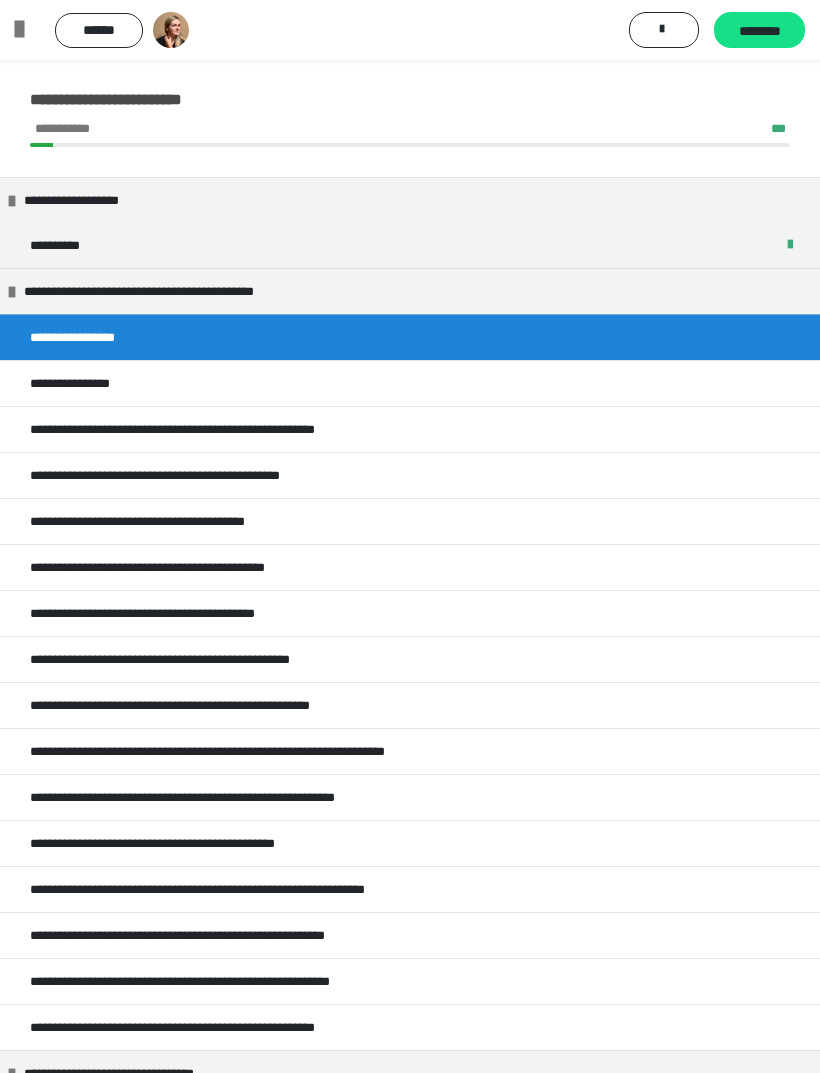 click on "**********" at bounding box center [86, 383] 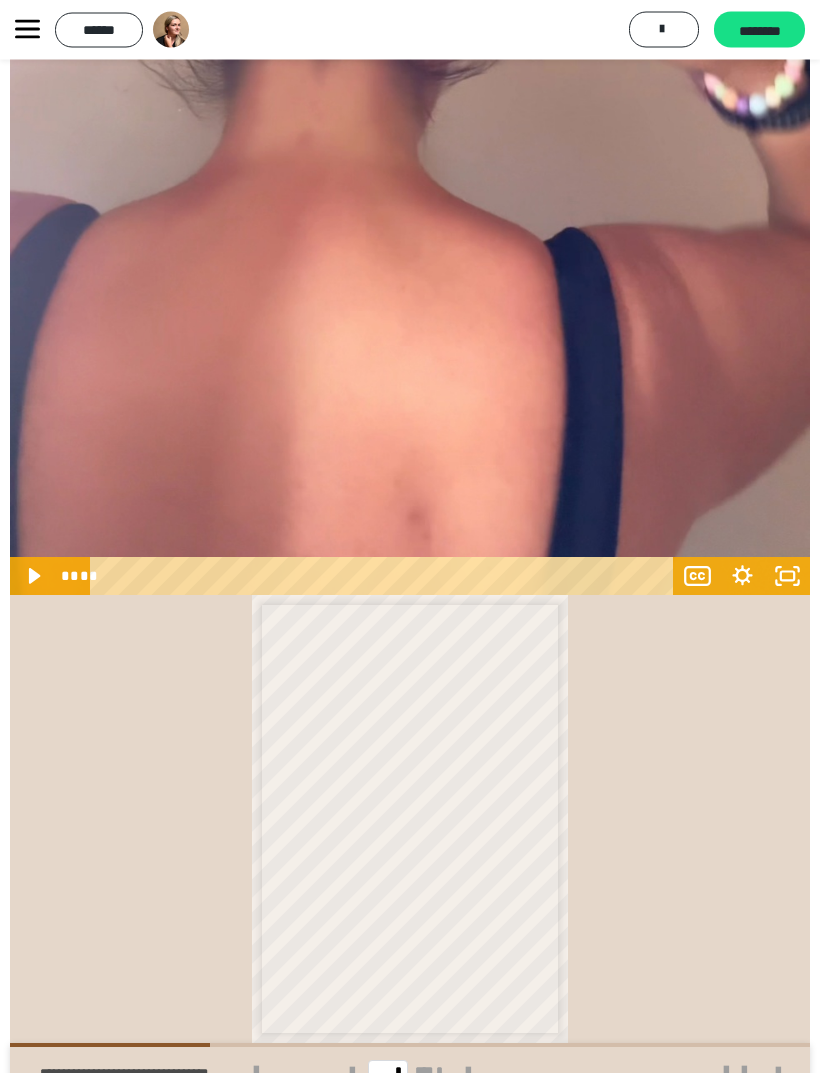scroll, scrollTop: 1580, scrollLeft: 0, axis: vertical 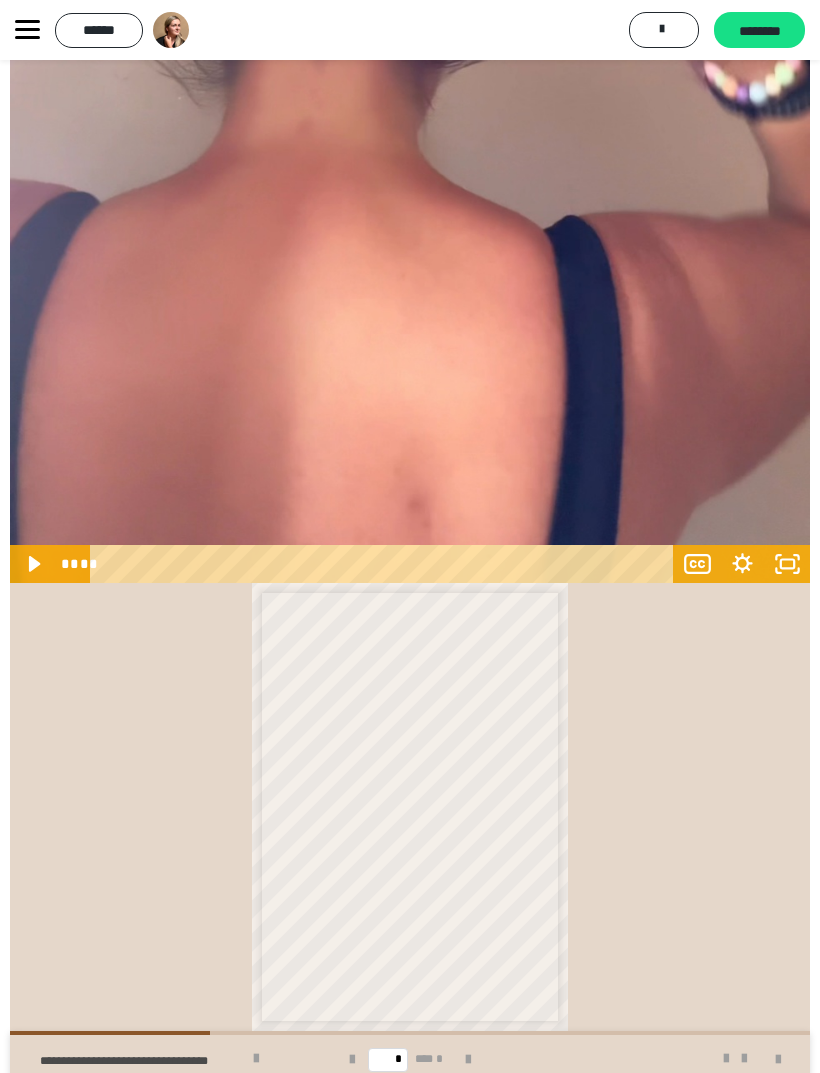 click at bounding box center [468, 1059] 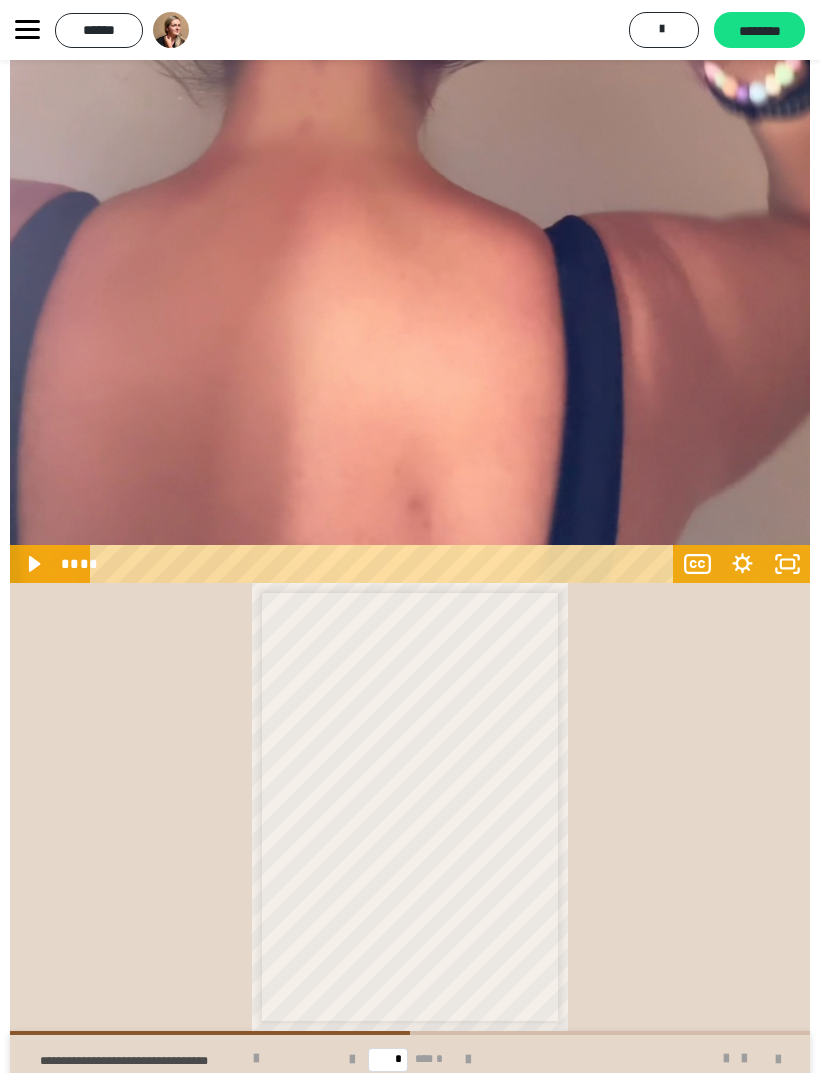 click at bounding box center (352, 1060) 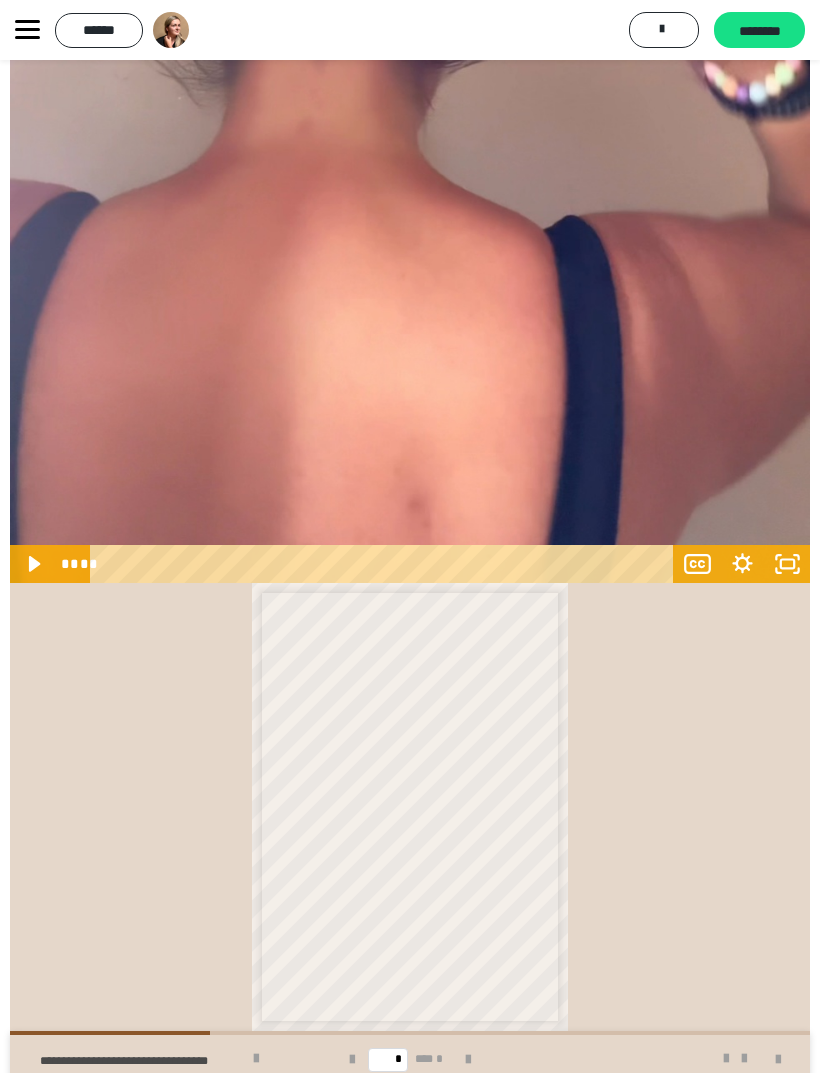 click at bounding box center [256, 1059] 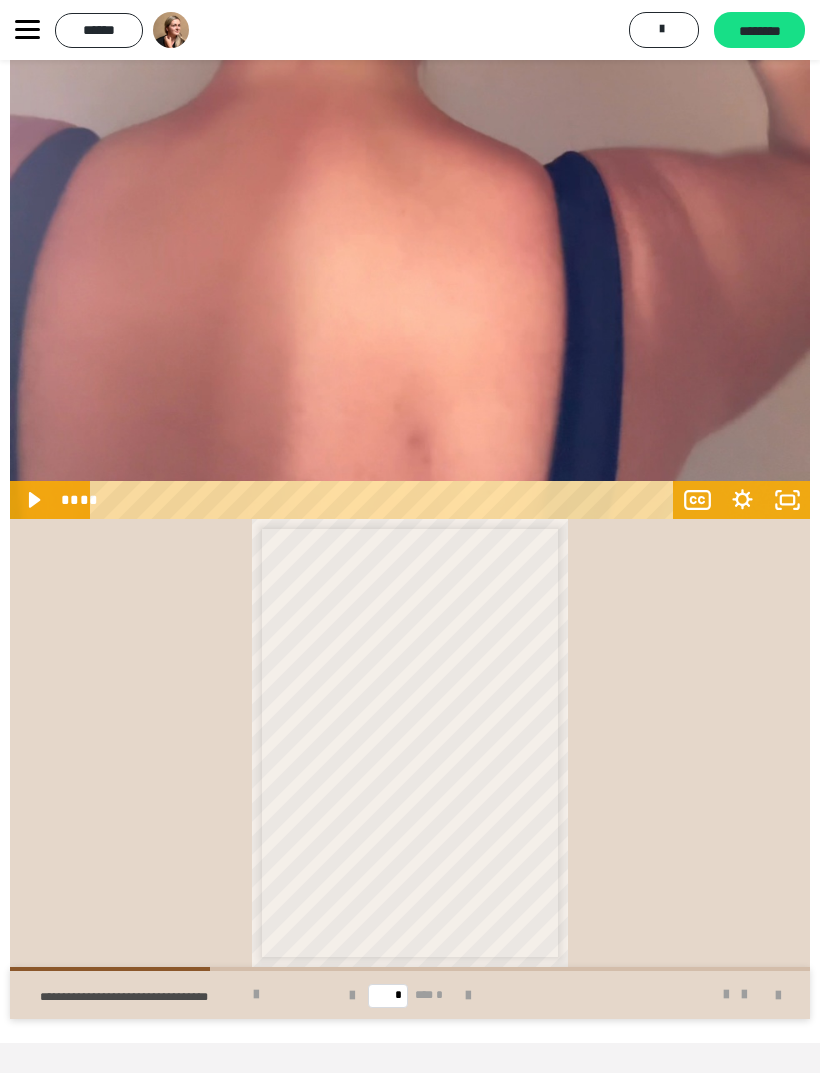 click at bounding box center [468, 995] 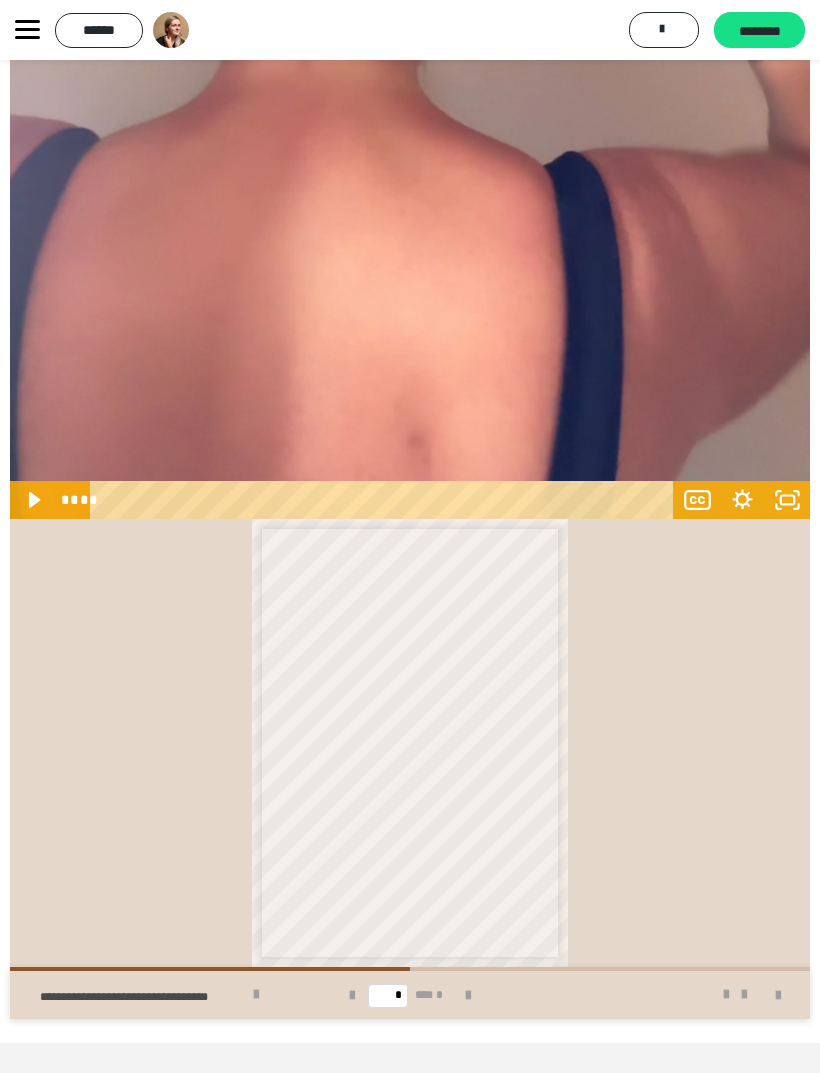 click at bounding box center [468, 996] 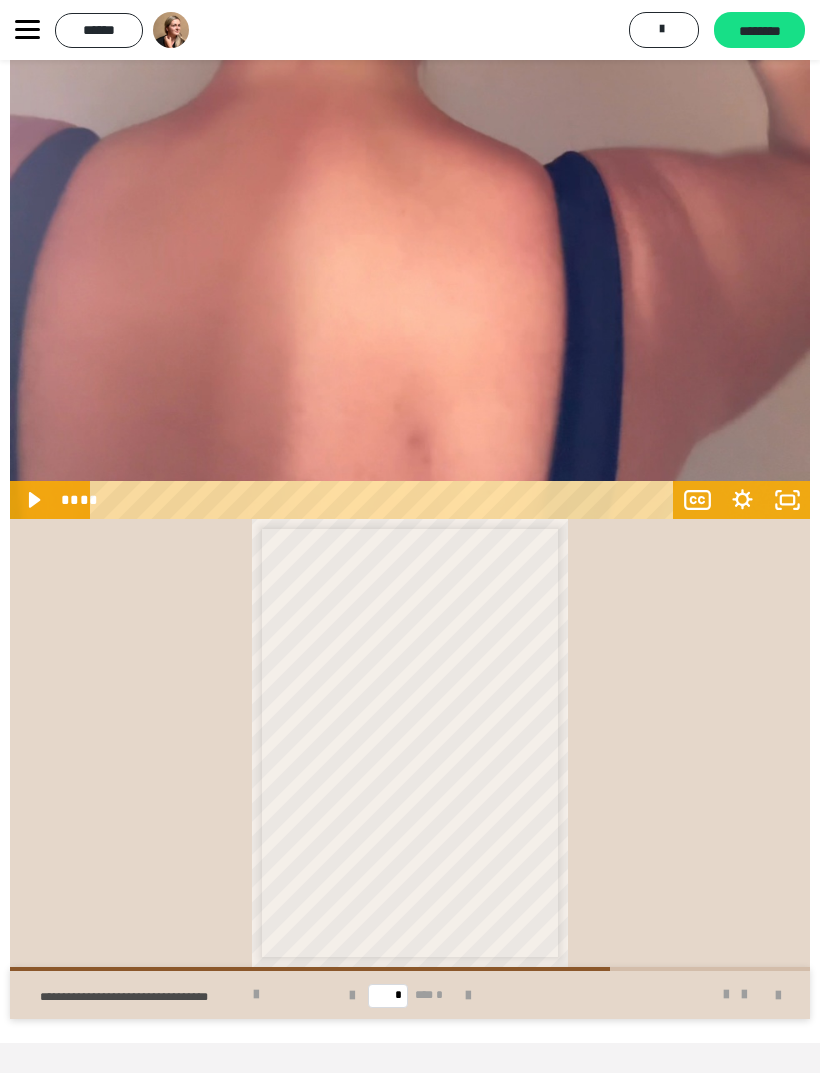 click at bounding box center (468, 996) 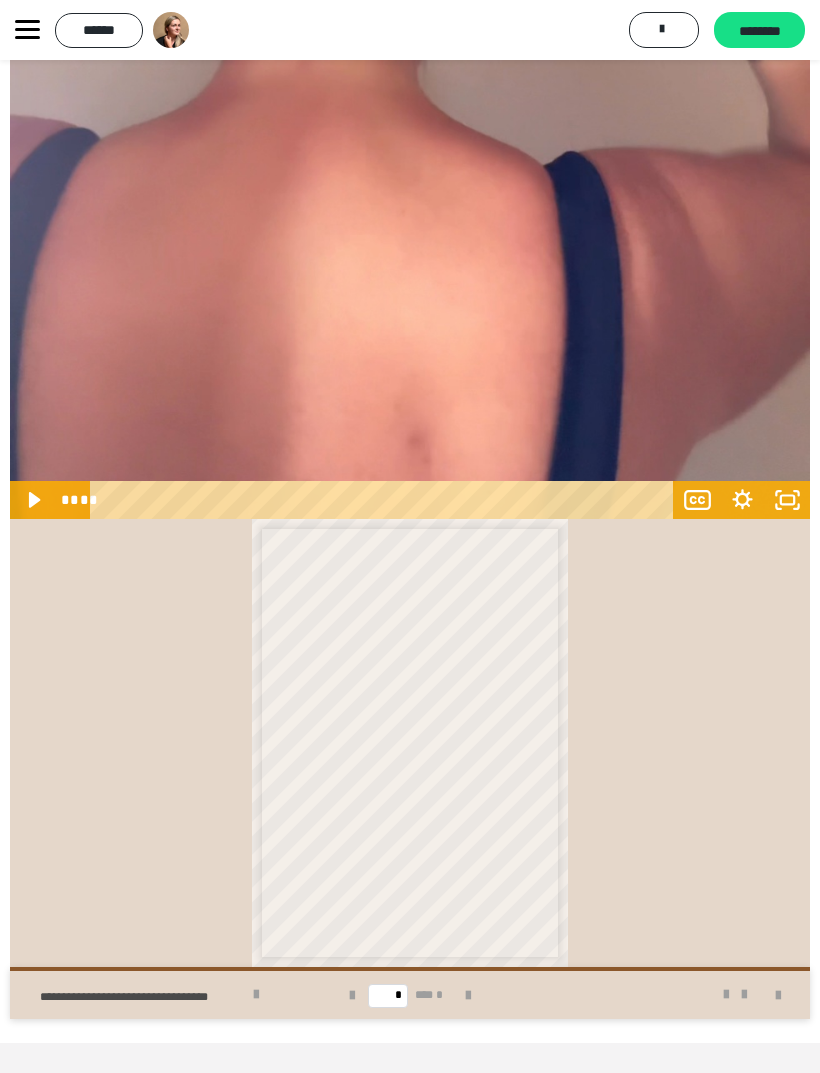 click on "* *** *" at bounding box center (410, 995) 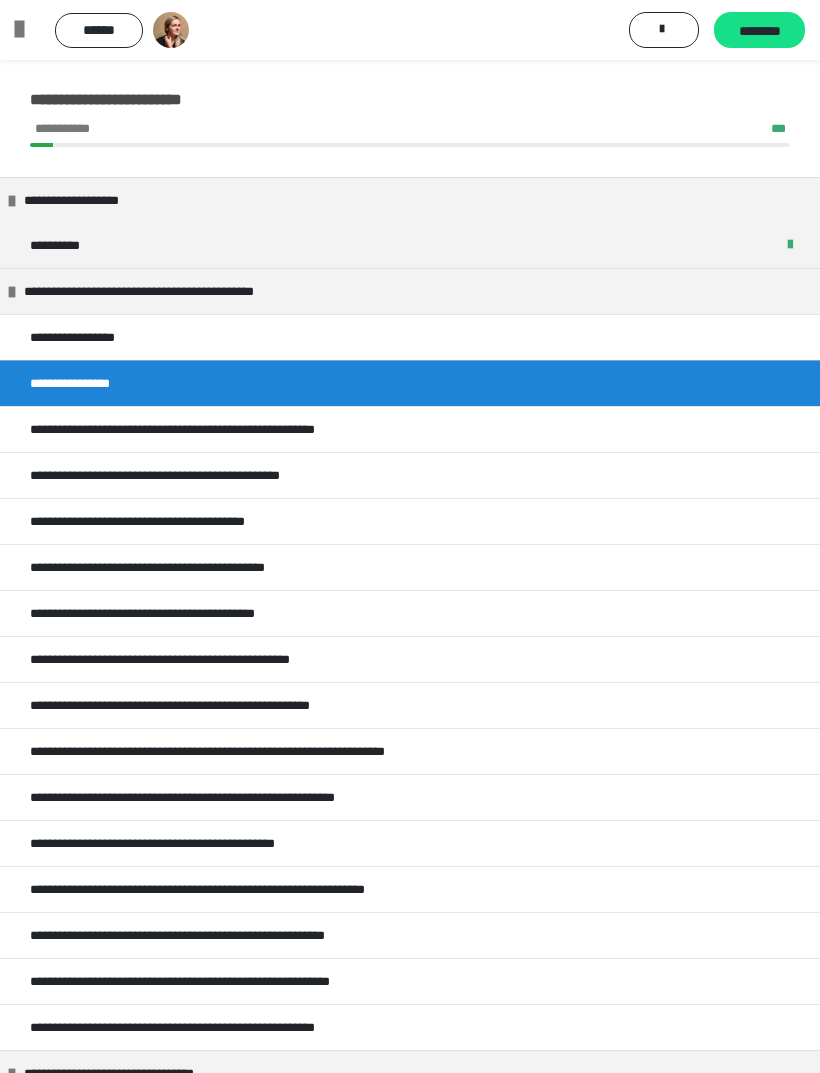 click on "**********" at bounding box center [198, 475] 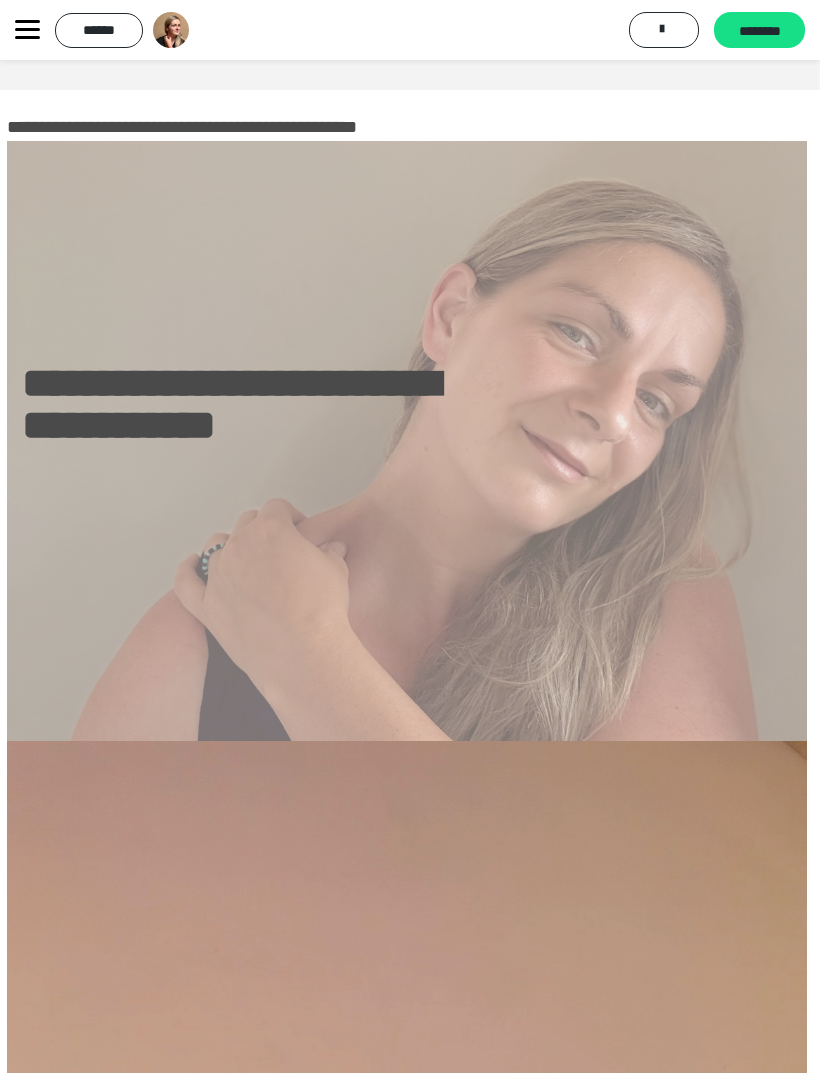 scroll, scrollTop: 0, scrollLeft: 0, axis: both 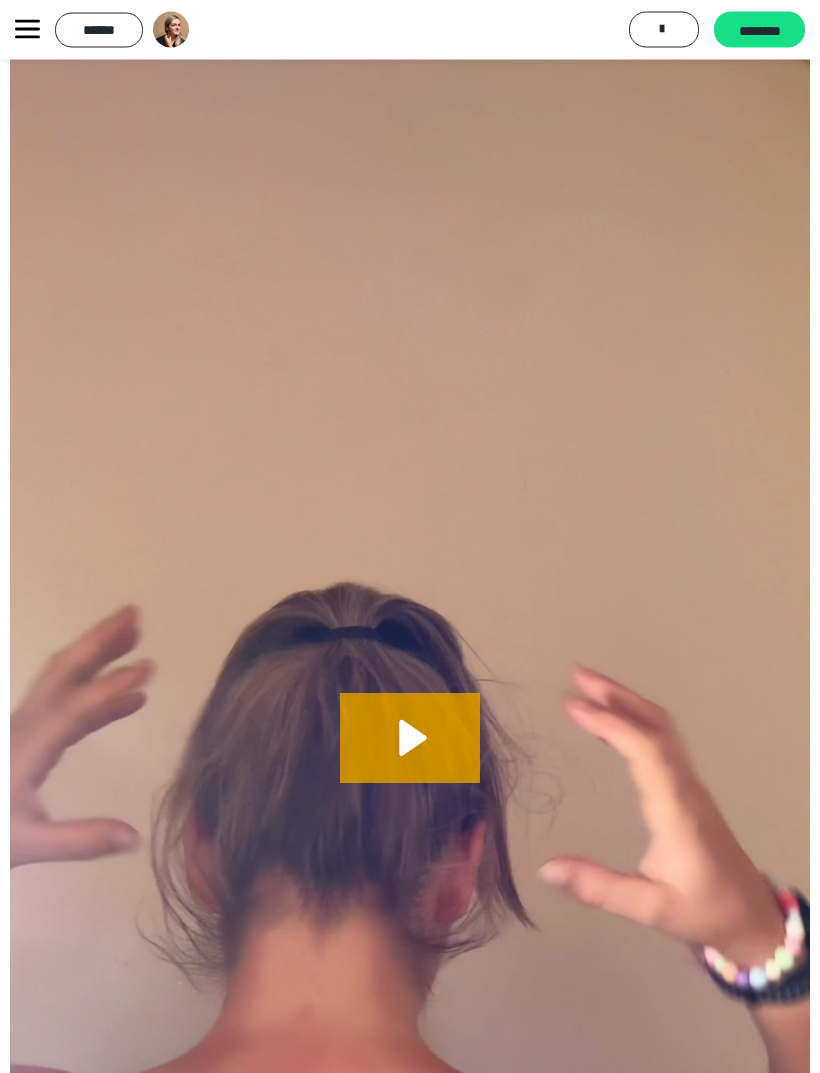 click 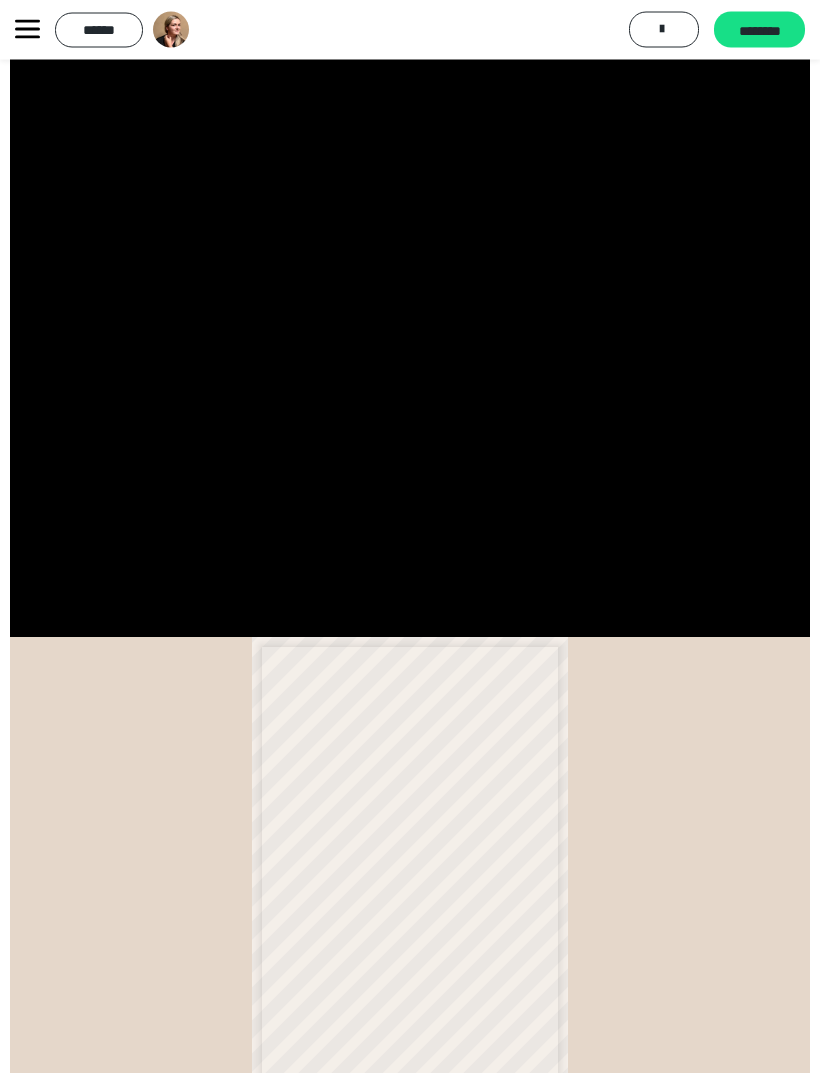 scroll, scrollTop: 1527, scrollLeft: 0, axis: vertical 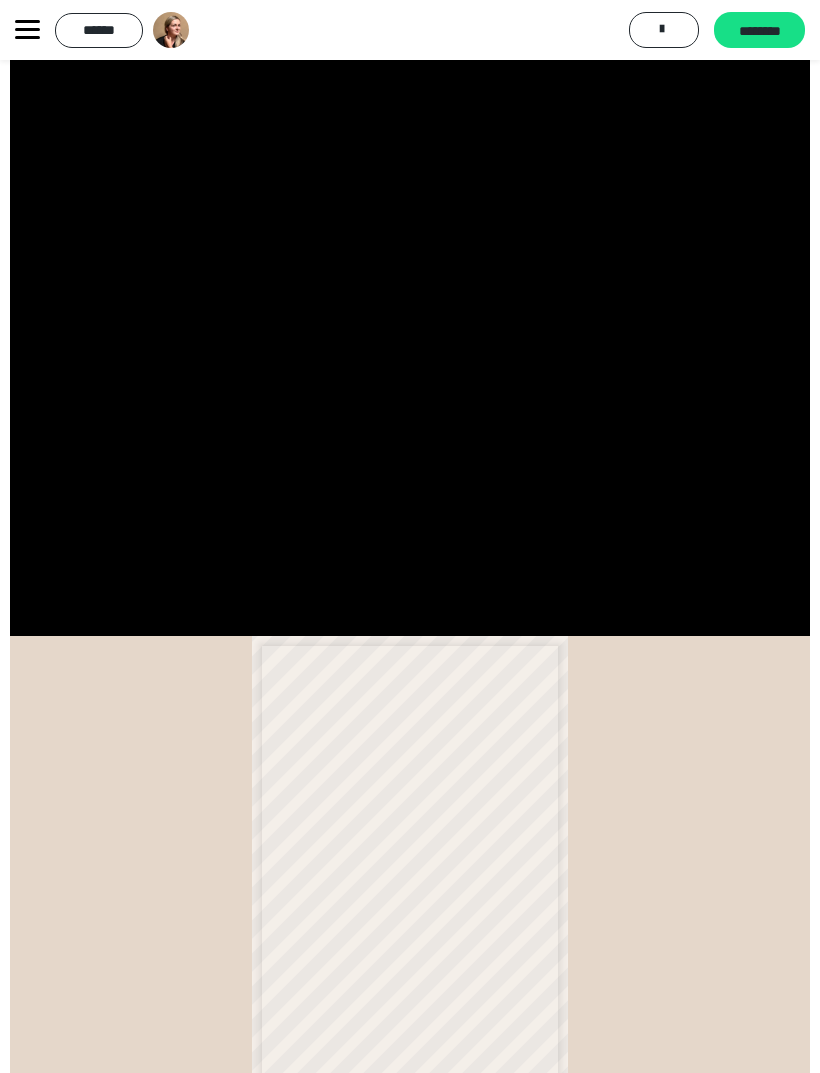 click on "* *** *" at bounding box center [410, 1112] 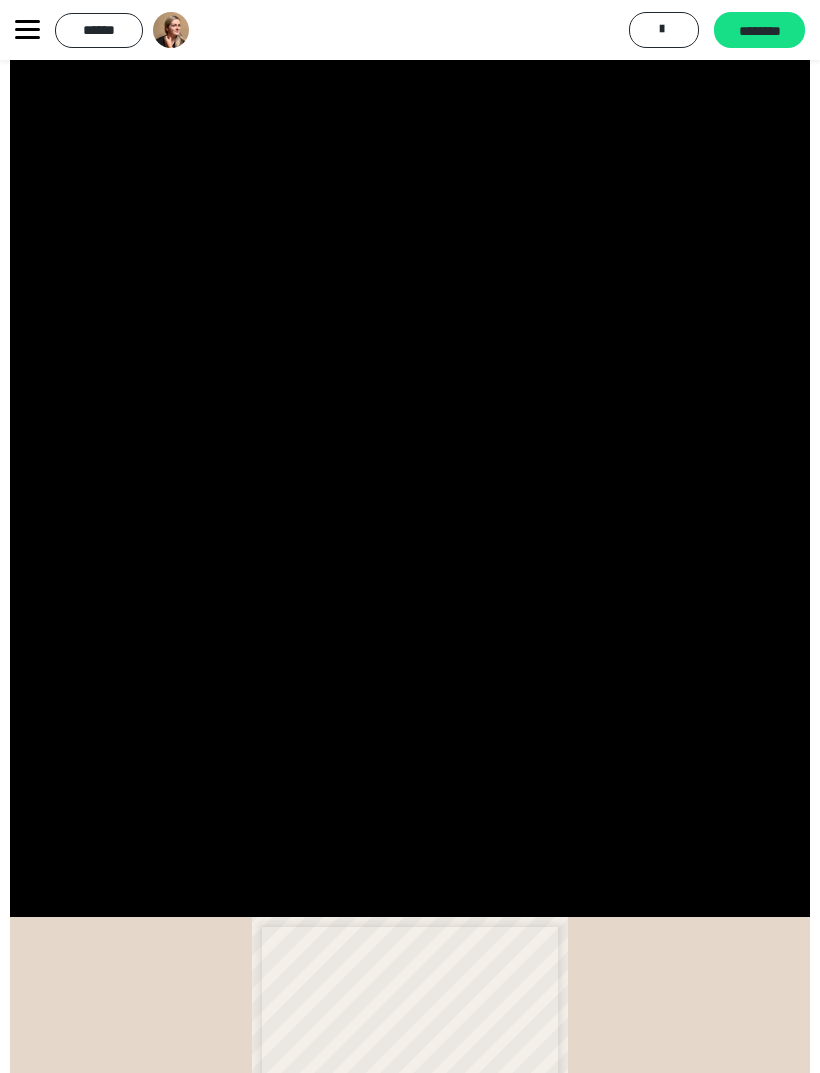 scroll, scrollTop: 1244, scrollLeft: 0, axis: vertical 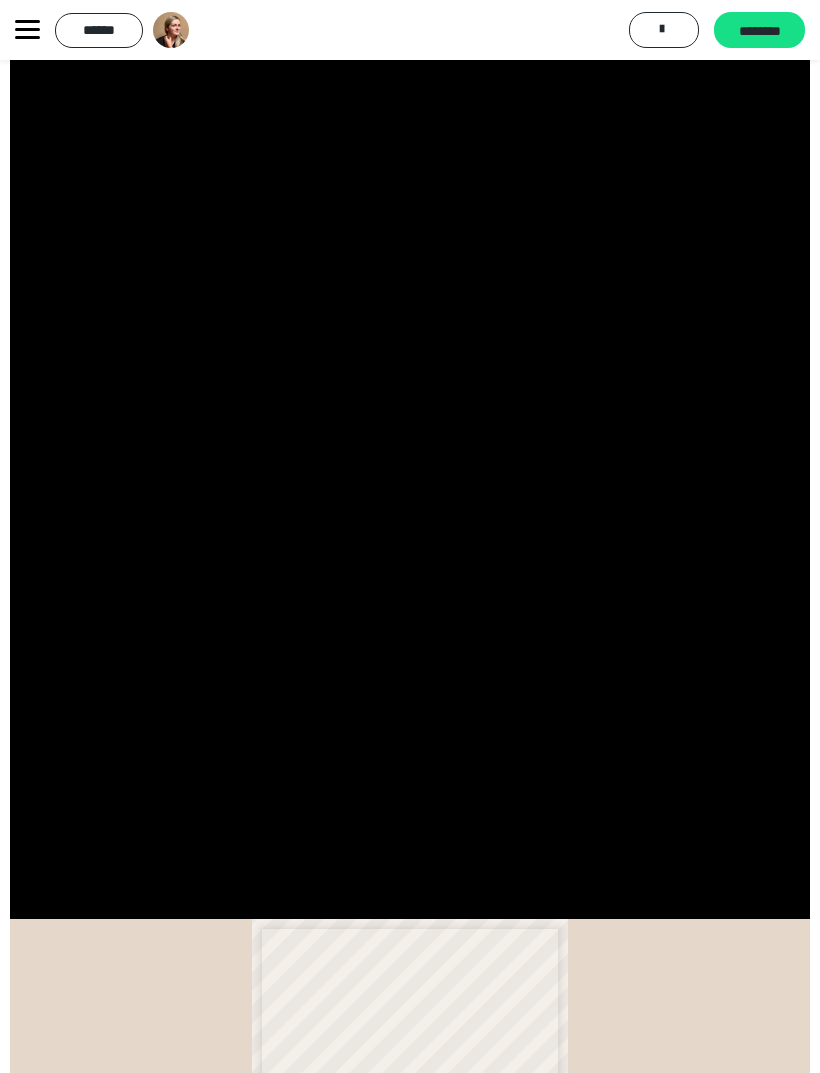 click 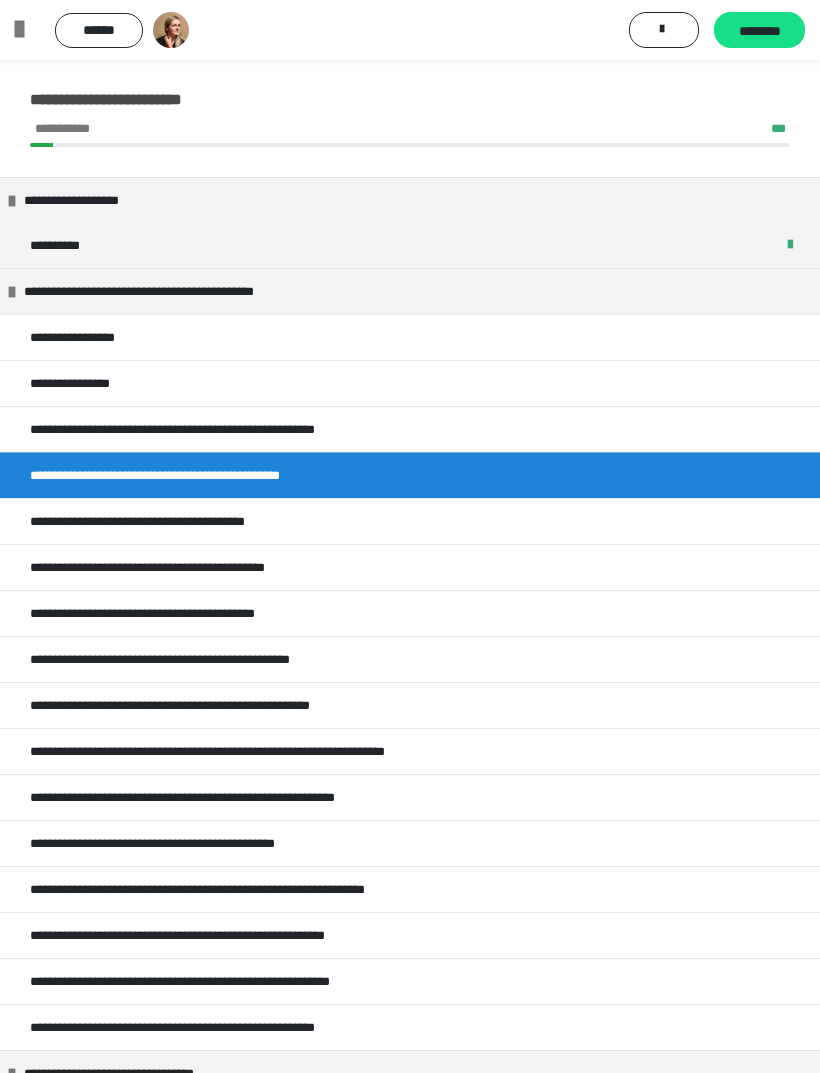 click on "**********" at bounding box center [180, 521] 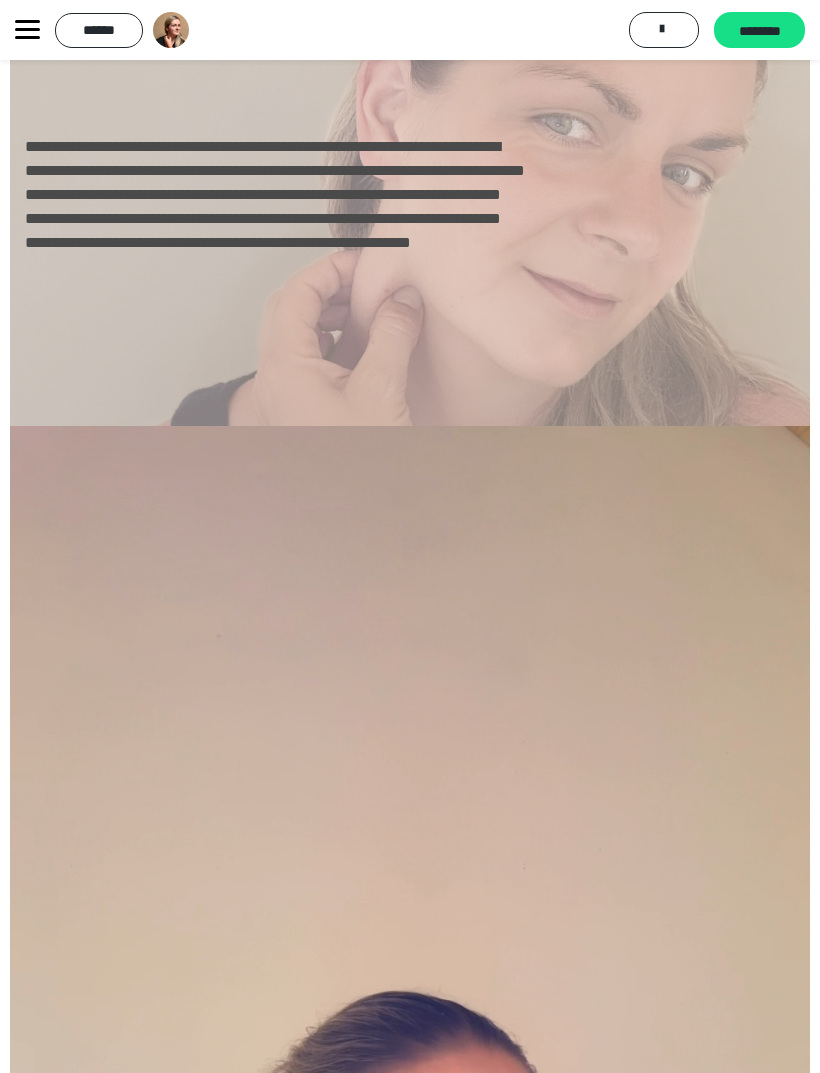 scroll, scrollTop: 314, scrollLeft: 0, axis: vertical 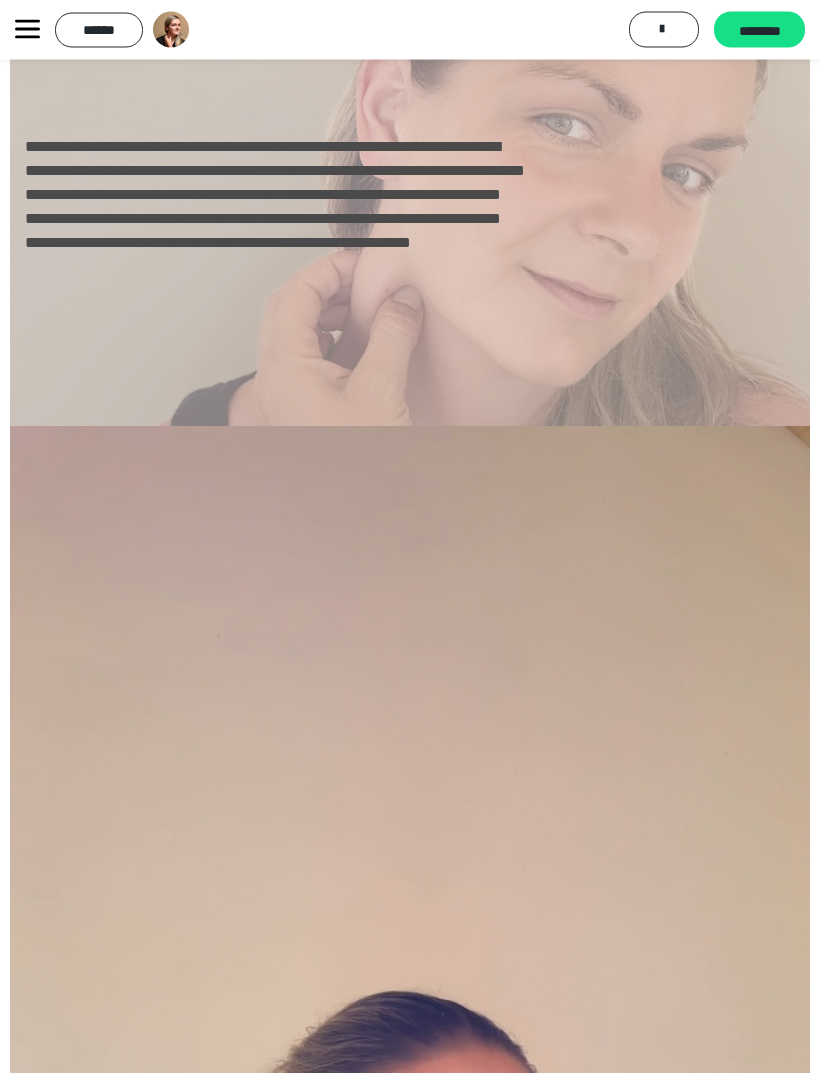 click 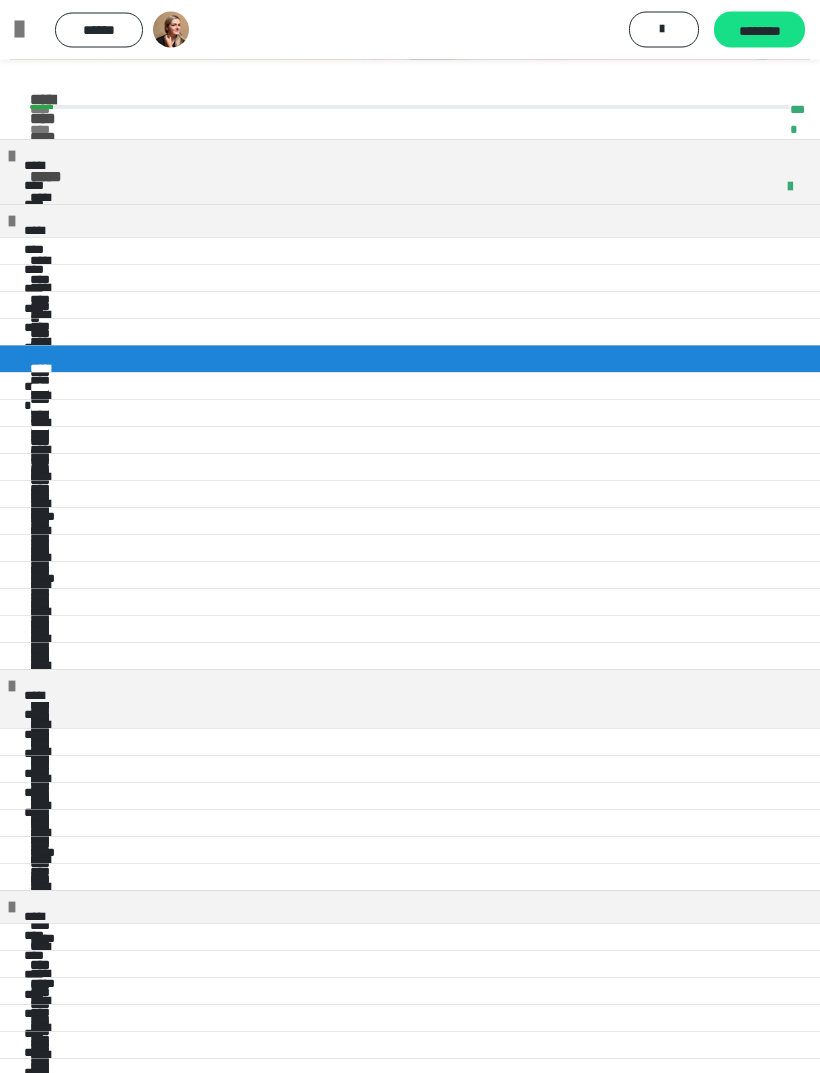 scroll, scrollTop: 315, scrollLeft: 0, axis: vertical 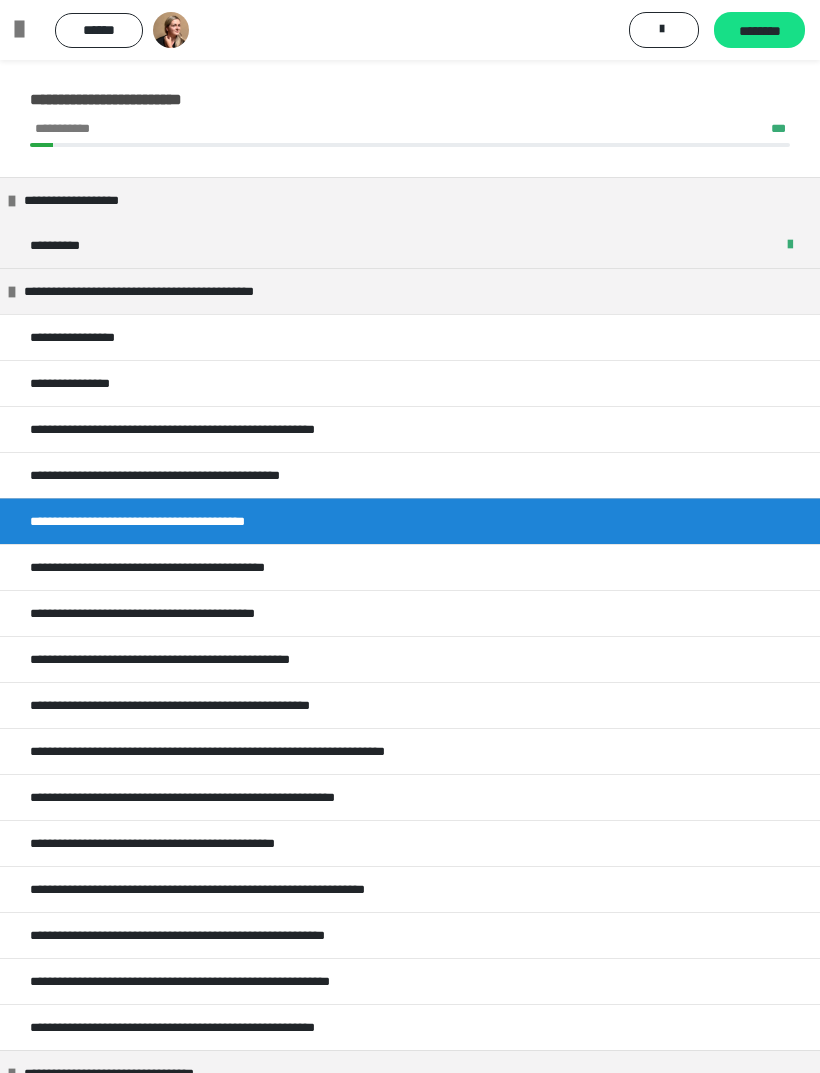 click on "**********" at bounding box center [89, 337] 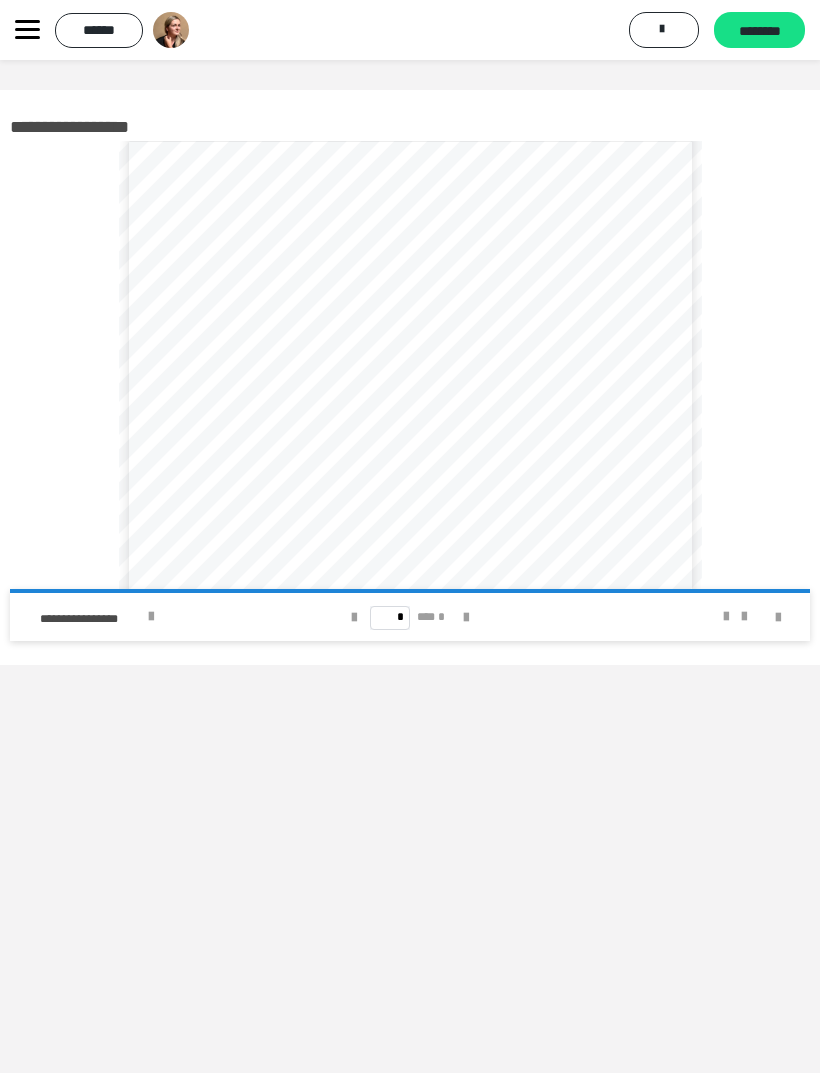 scroll, scrollTop: 0, scrollLeft: 0, axis: both 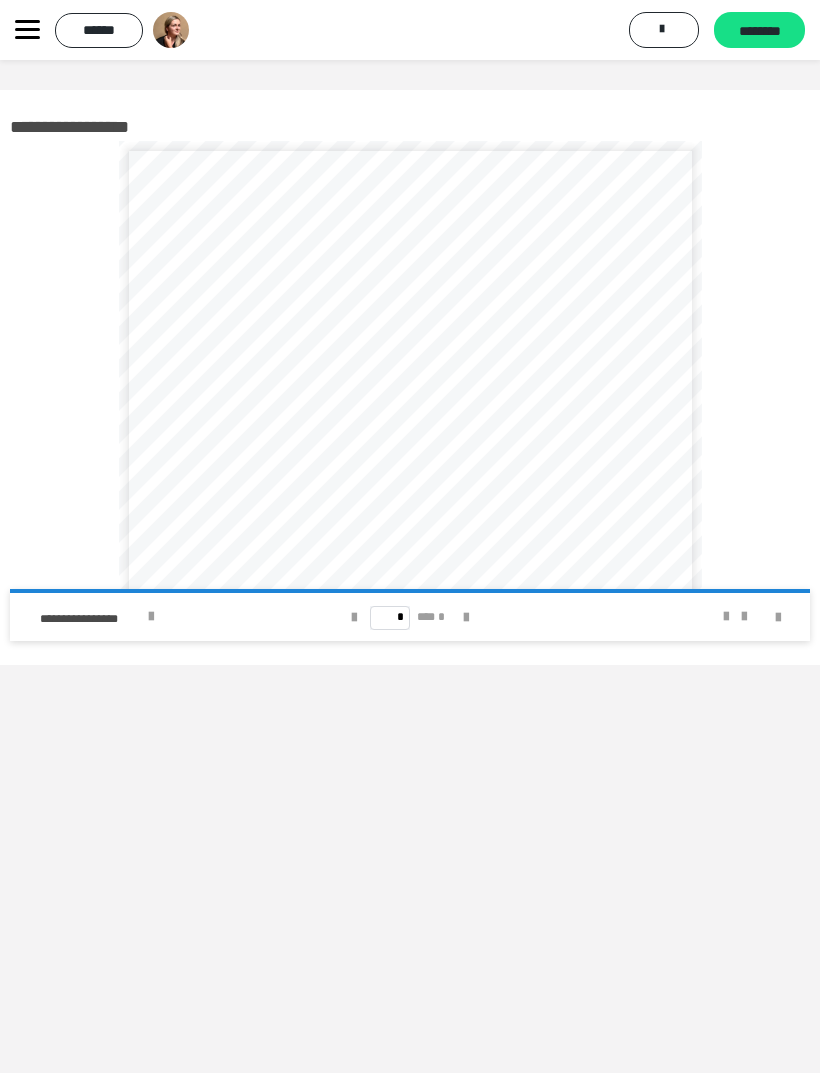 click on "**********" at bounding box center [425, 500] 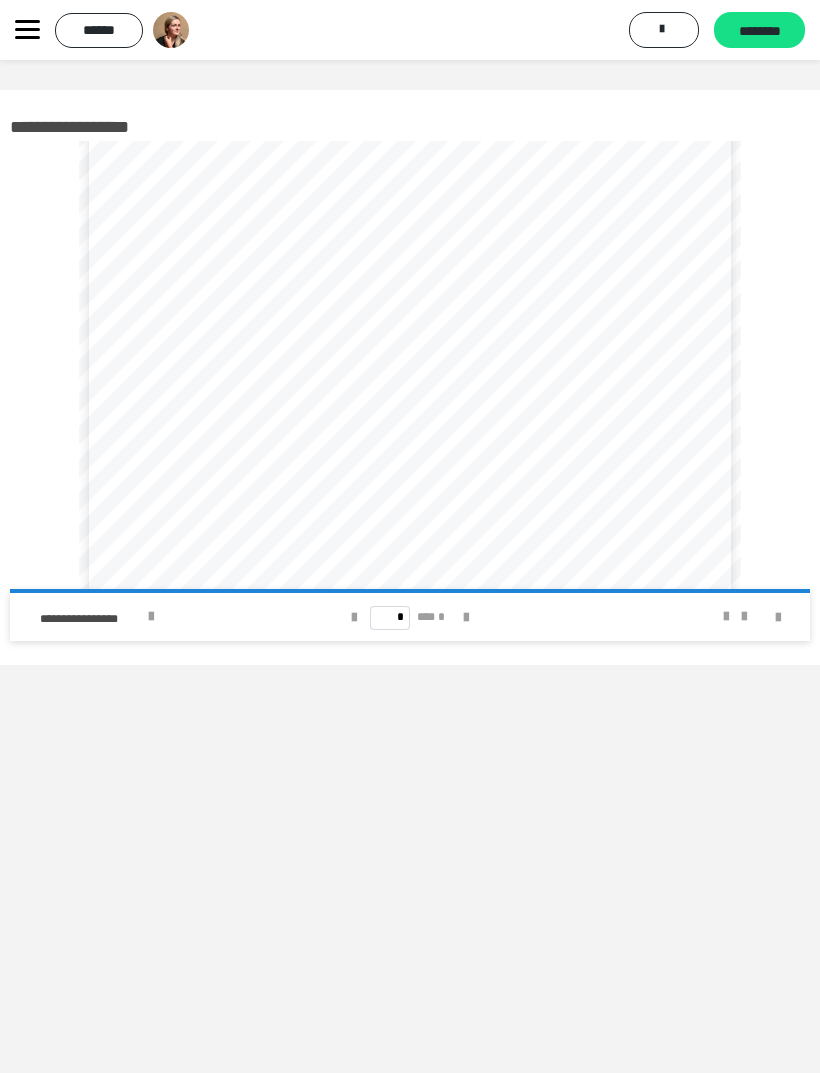 scroll, scrollTop: 92, scrollLeft: 0, axis: vertical 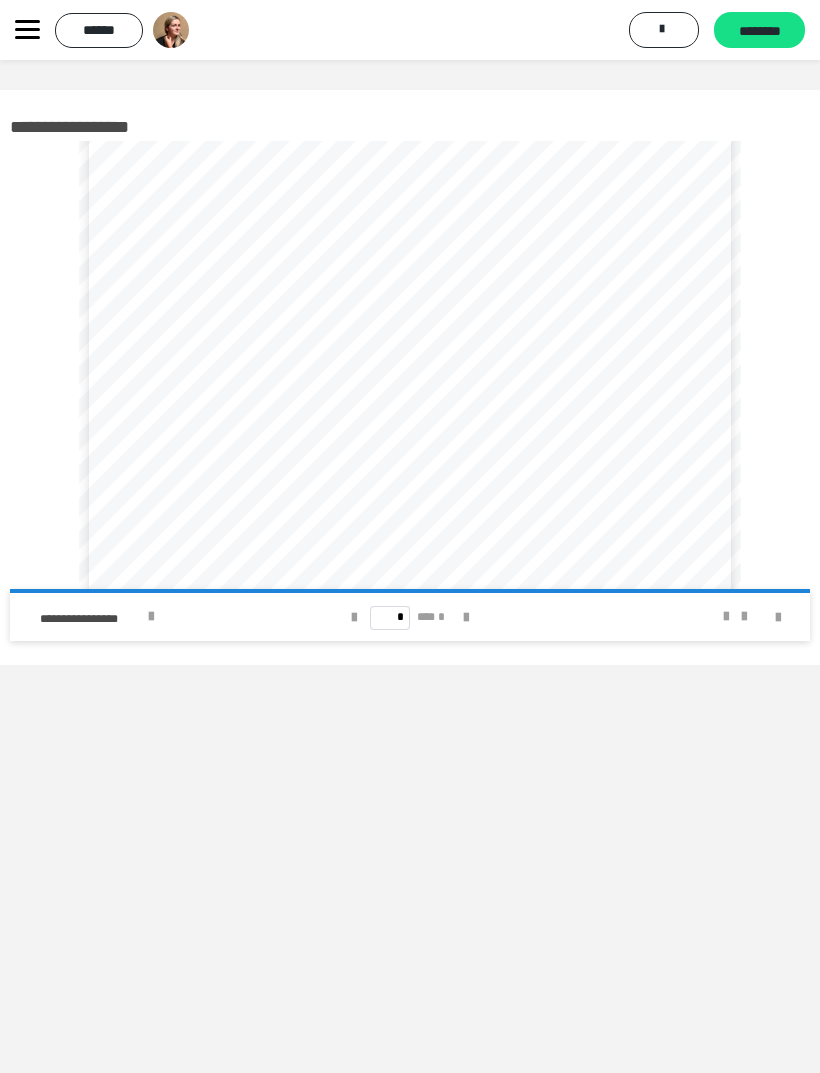 click at bounding box center (27, 30) 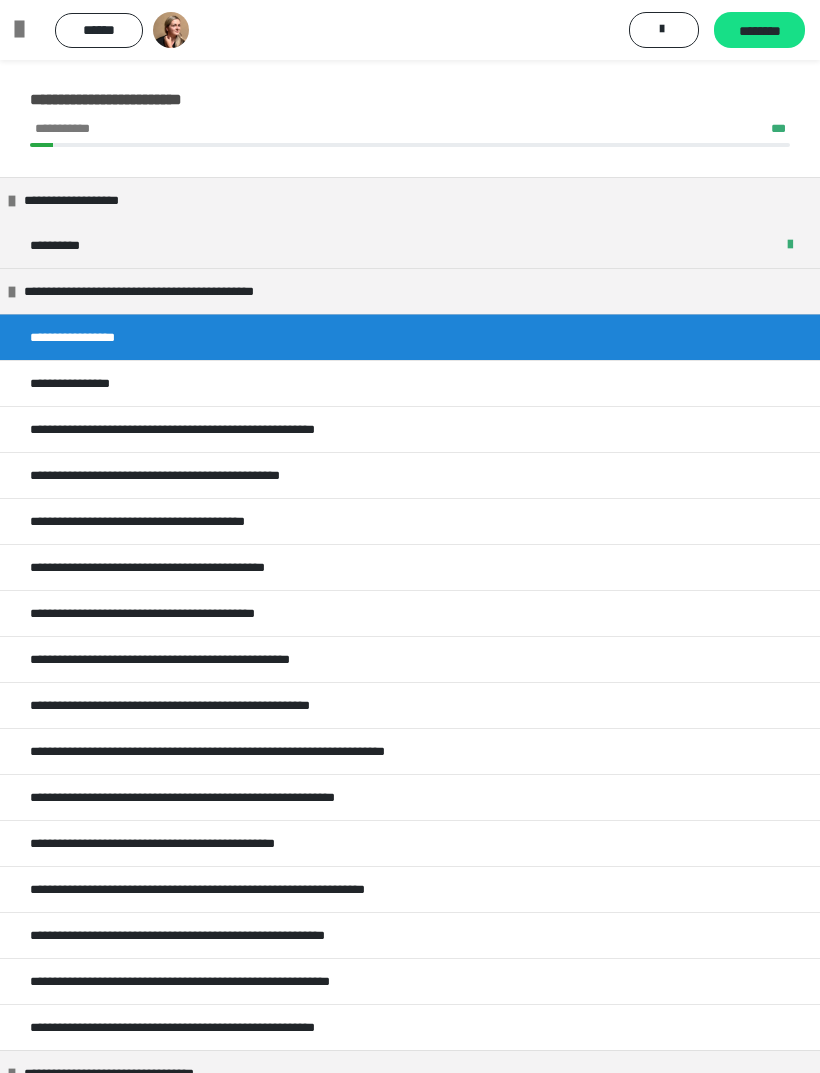 click on "**********" at bounding box center (410, 383) 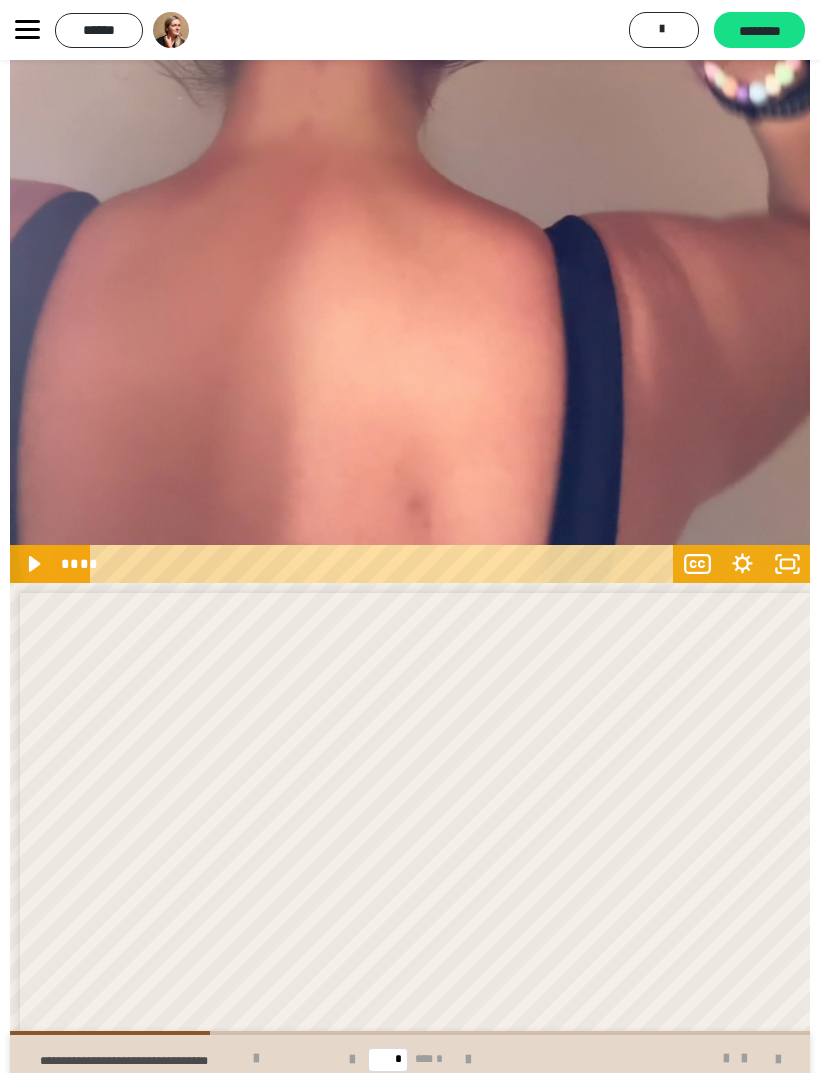 scroll, scrollTop: 1576, scrollLeft: 0, axis: vertical 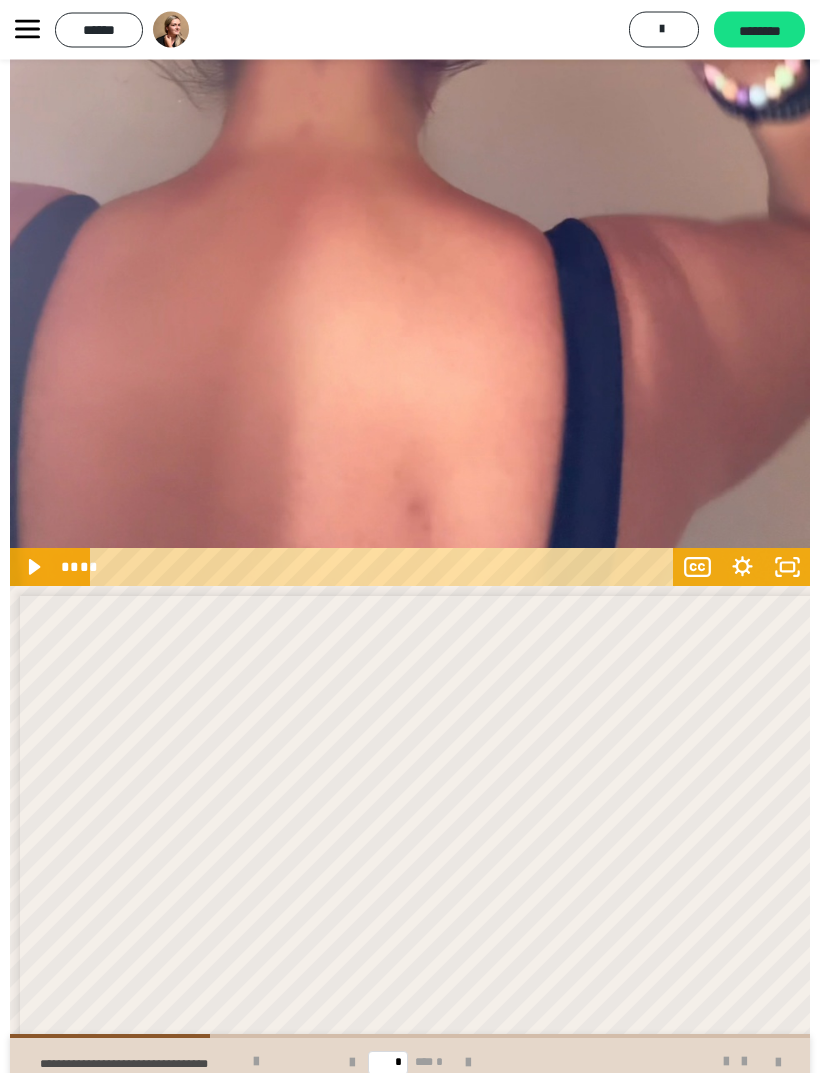 click at bounding box center (27, 30) 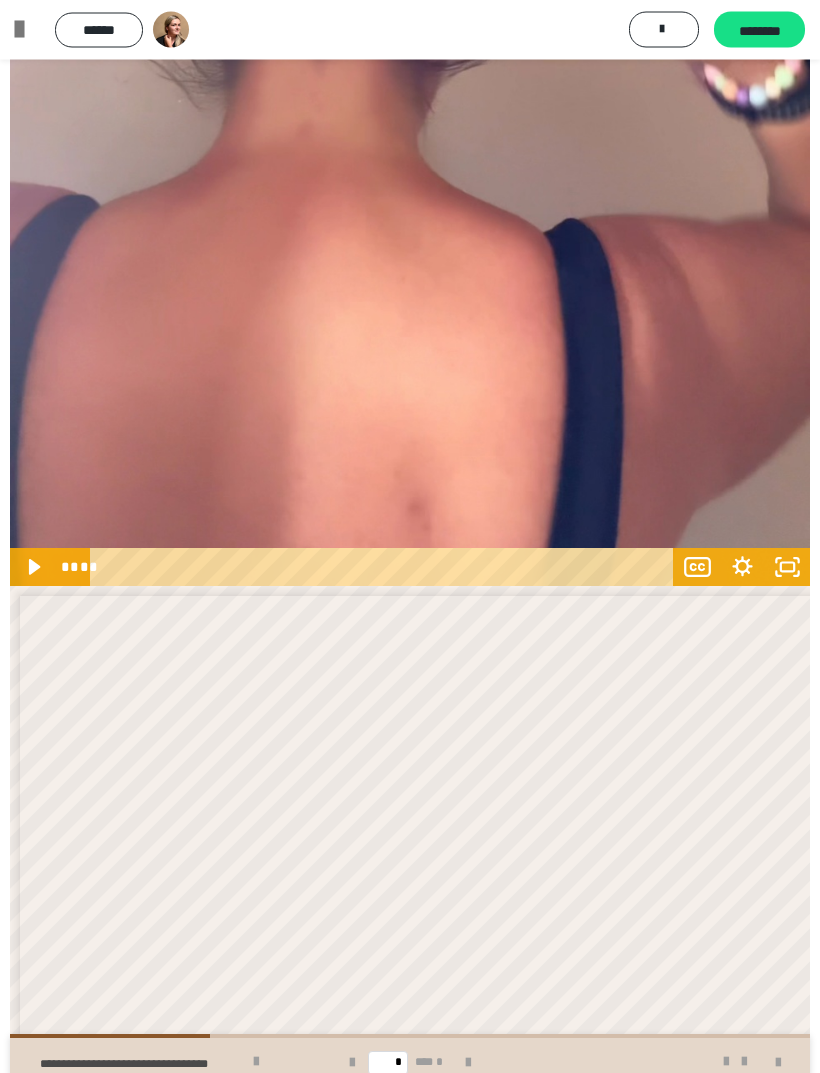 scroll, scrollTop: 1577, scrollLeft: 0, axis: vertical 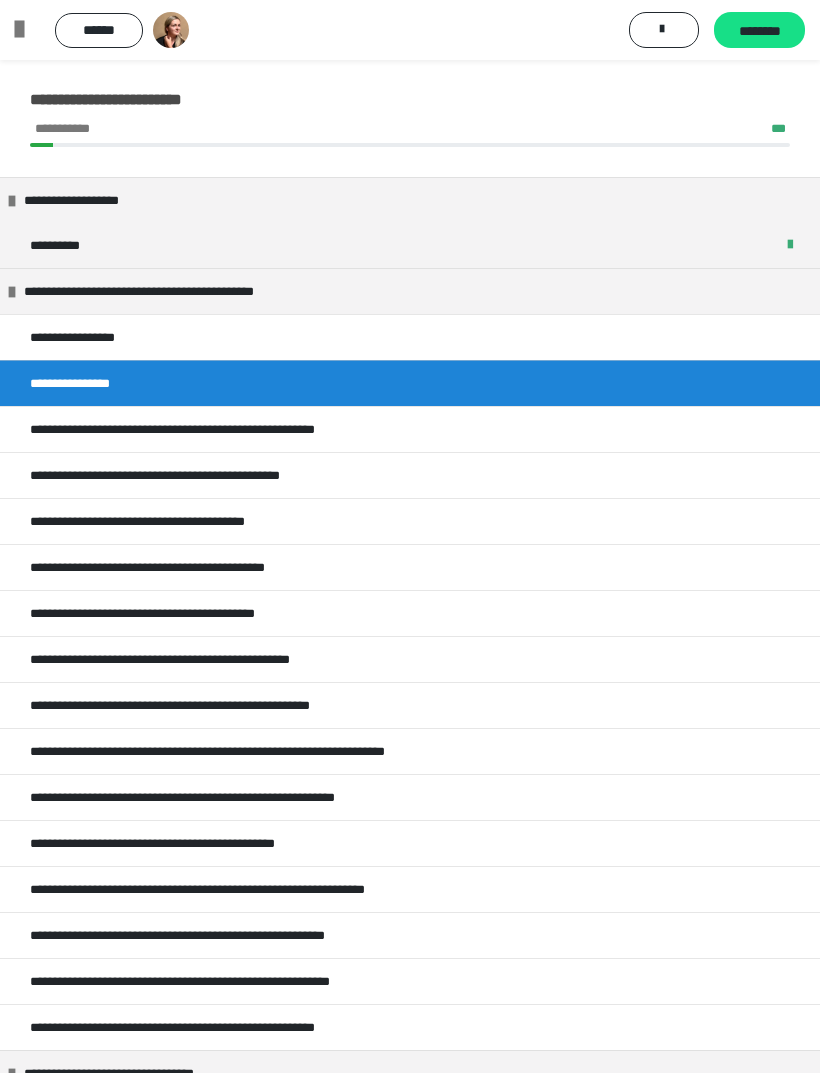 click on "**********" at bounding box center [215, 429] 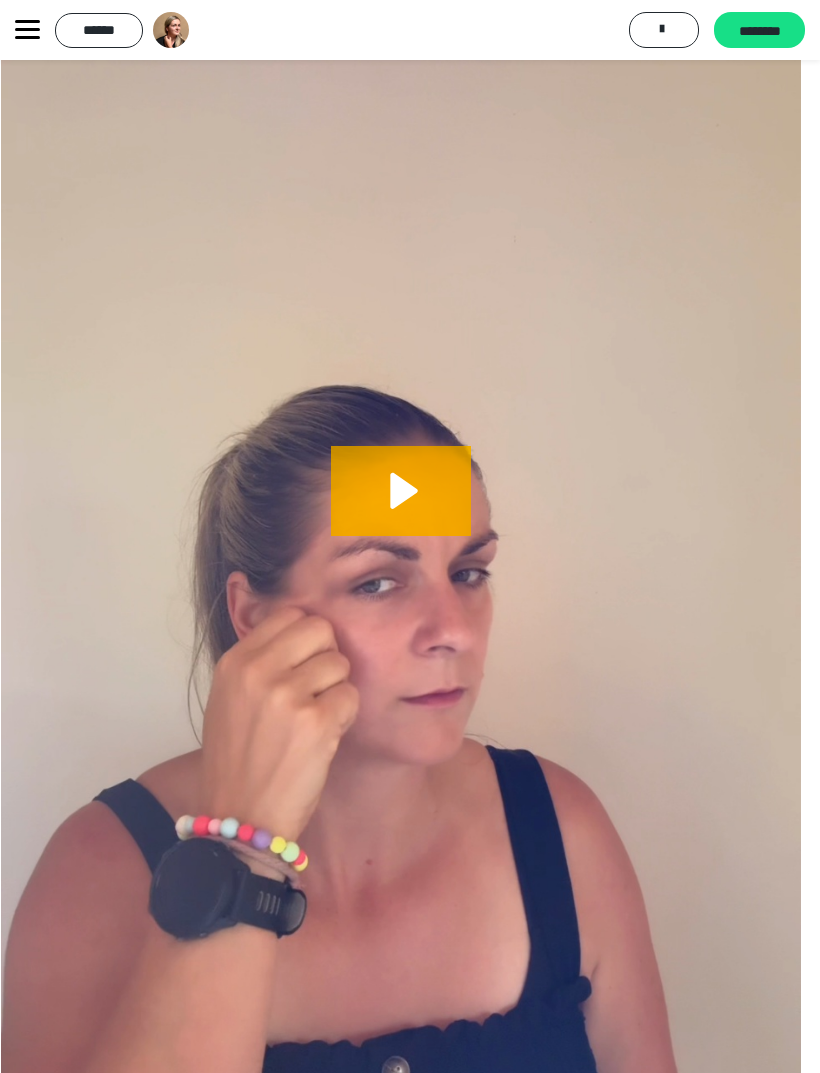 scroll, scrollTop: 945, scrollLeft: 9, axis: both 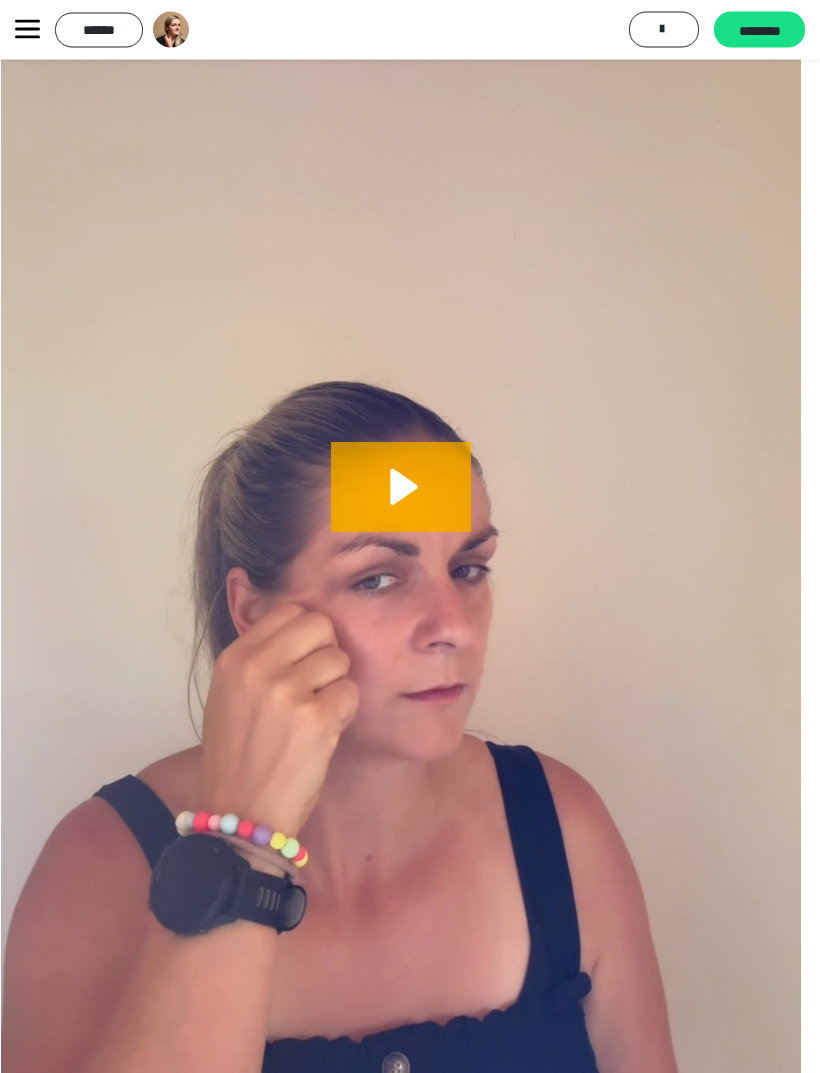 click 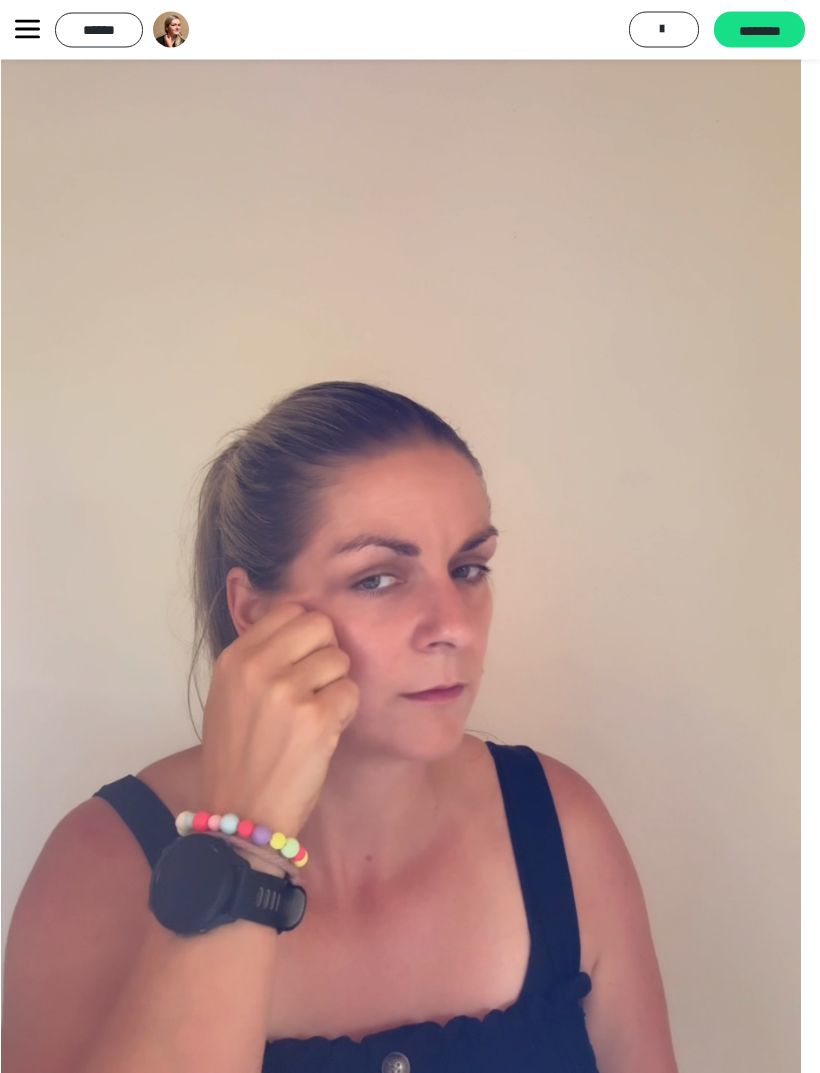 scroll, scrollTop: 946, scrollLeft: 9, axis: both 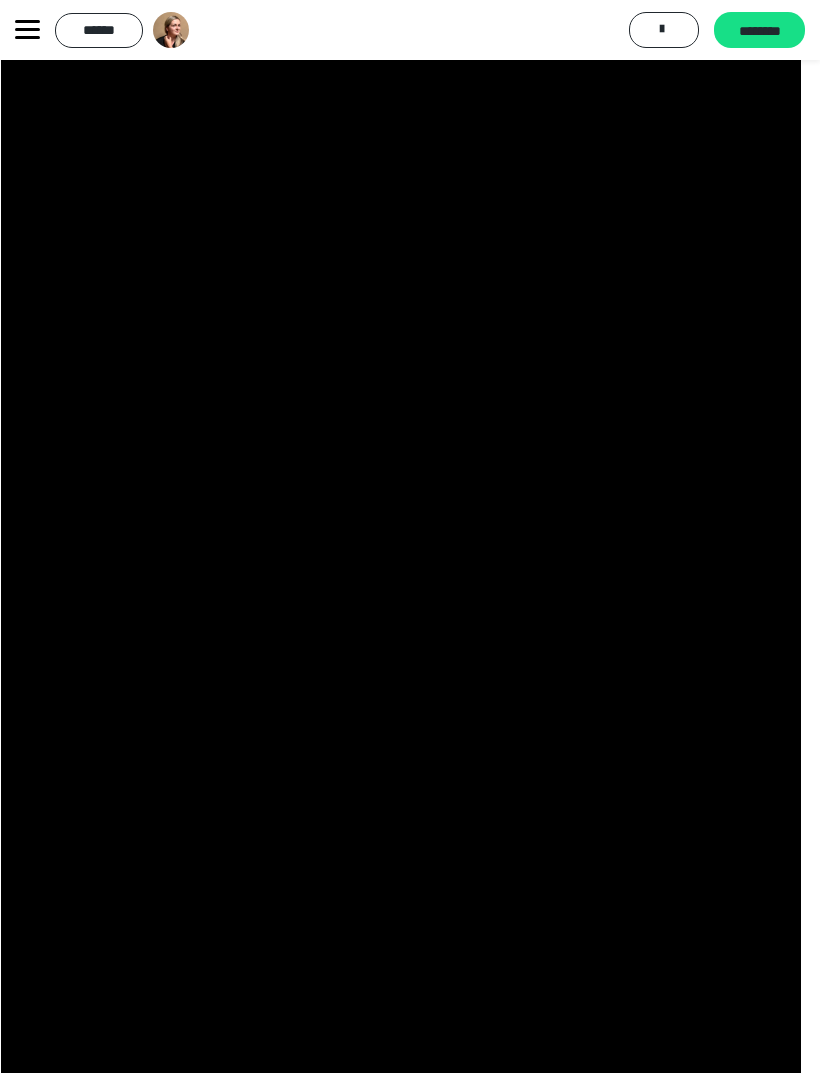click at bounding box center (401, 506) 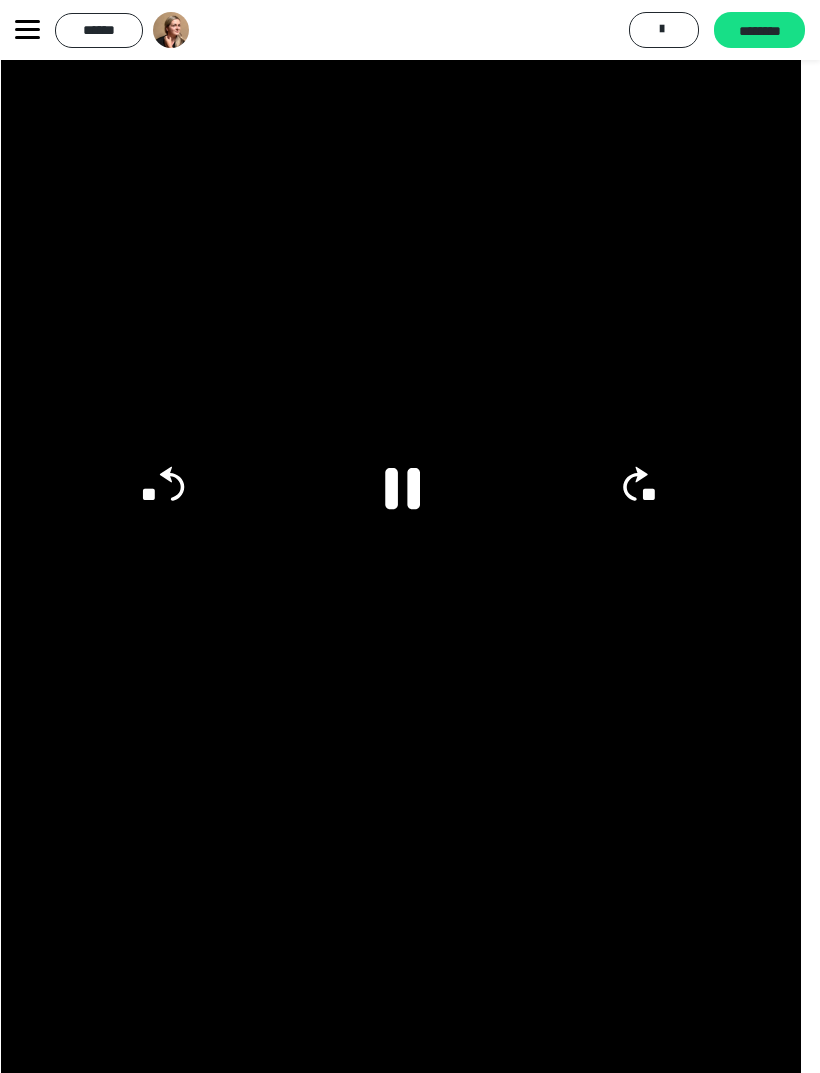 click 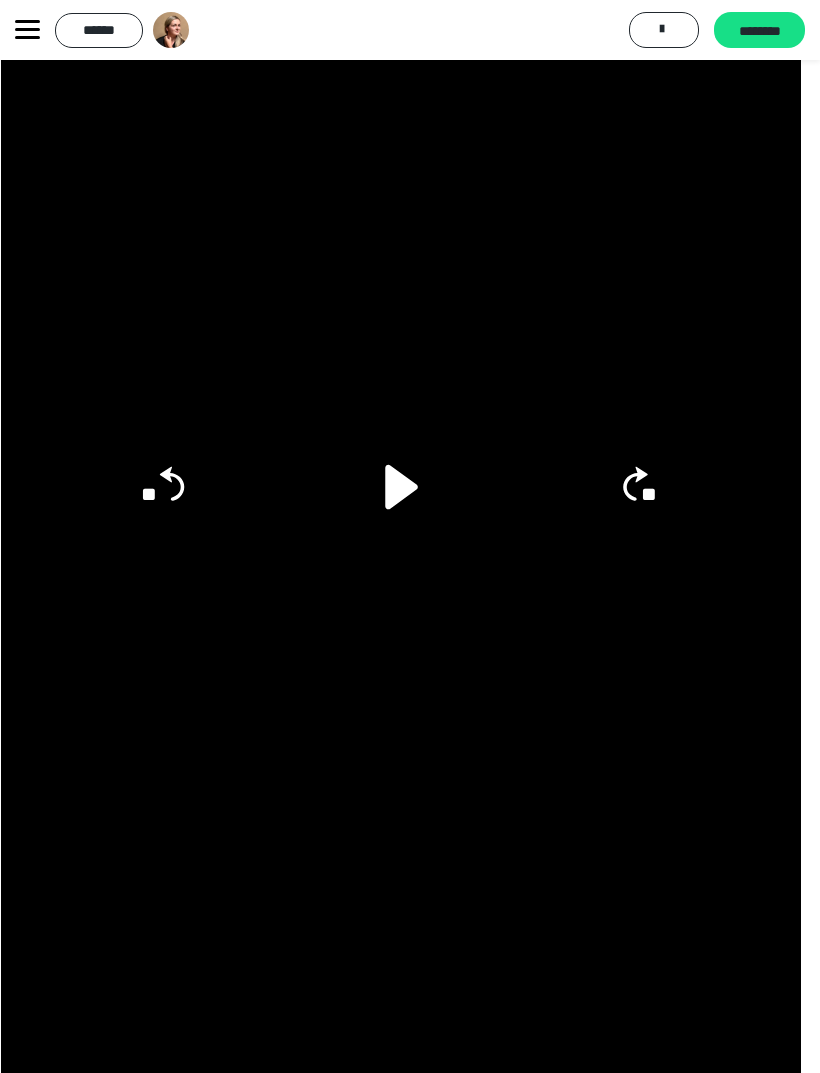 click 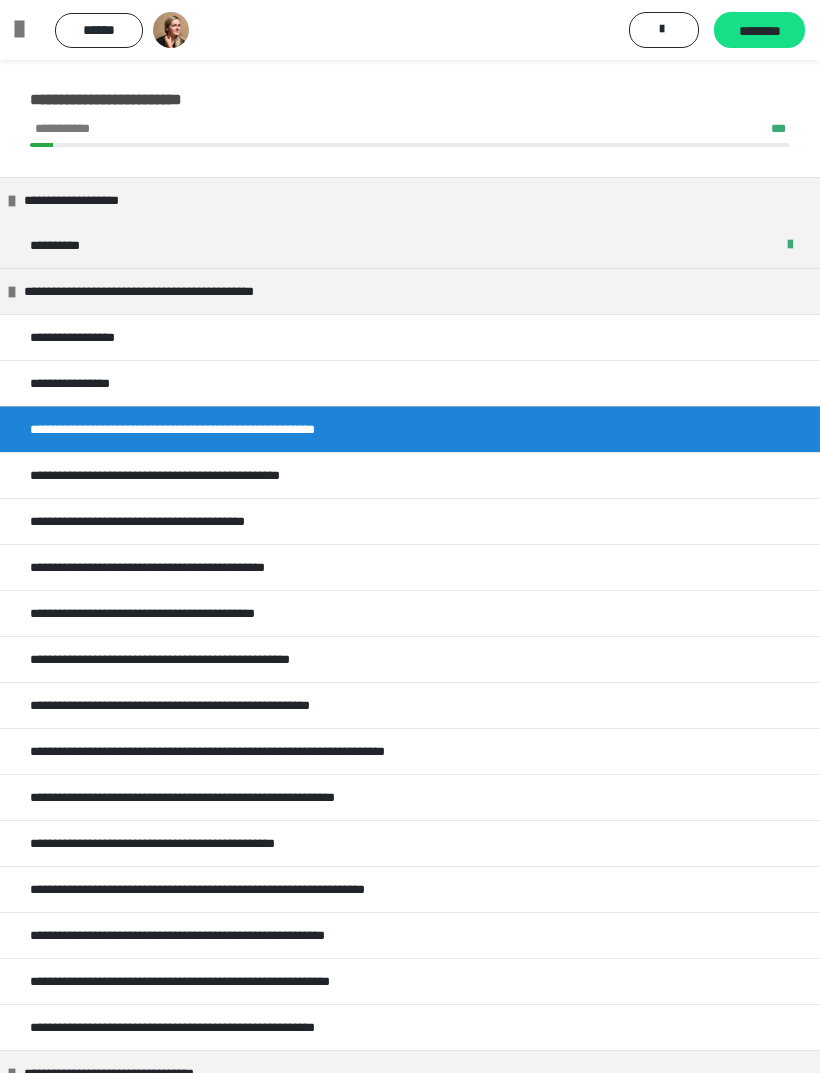 click on "**********" at bounding box center (72, 245) 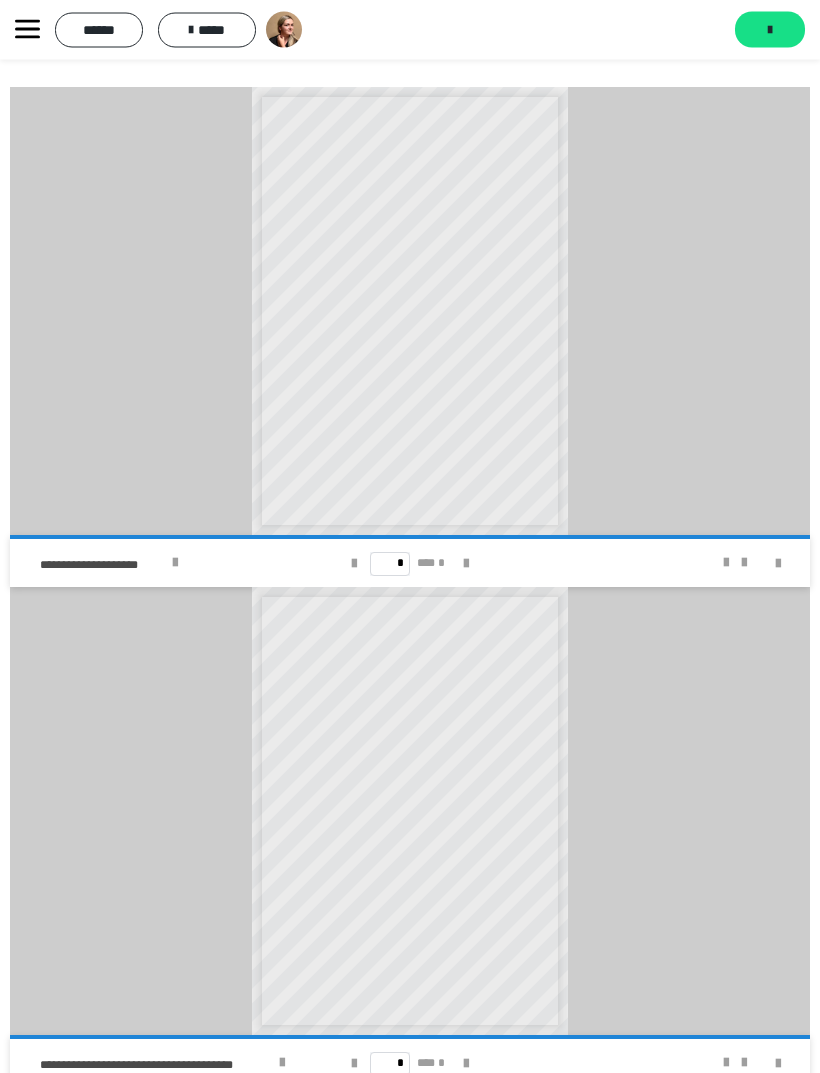 scroll, scrollTop: 1379, scrollLeft: 0, axis: vertical 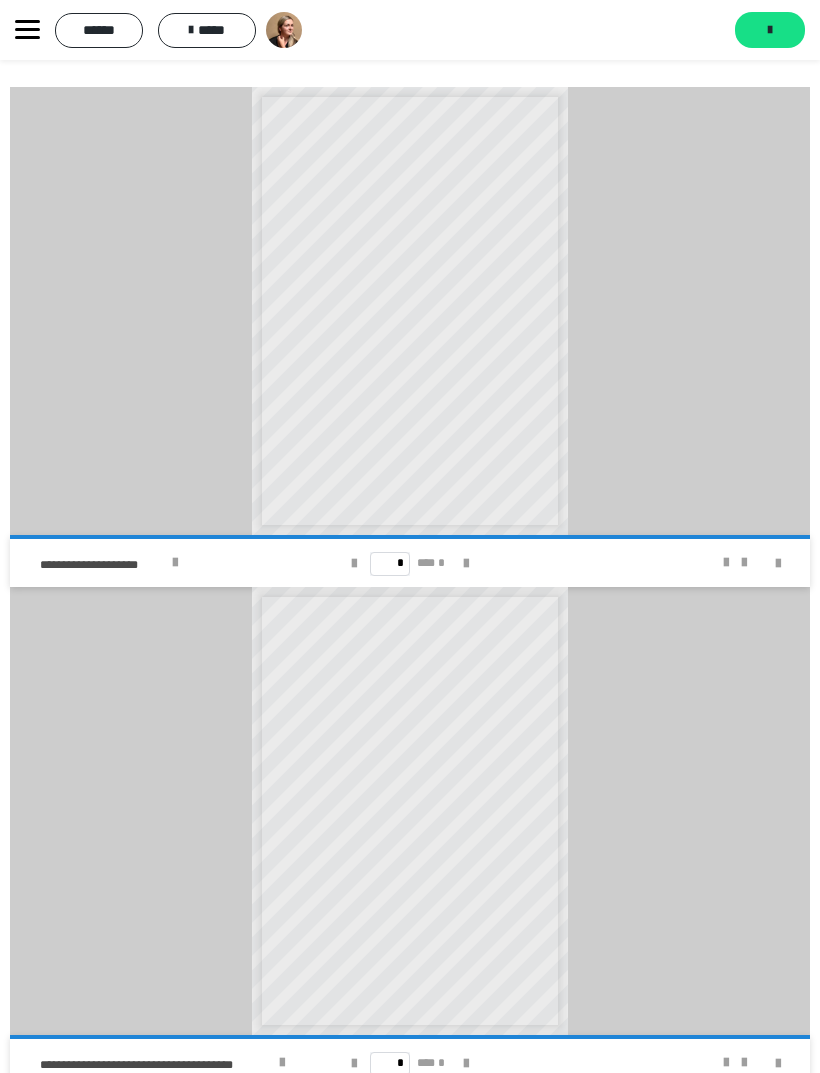 click at bounding box center (726, 563) 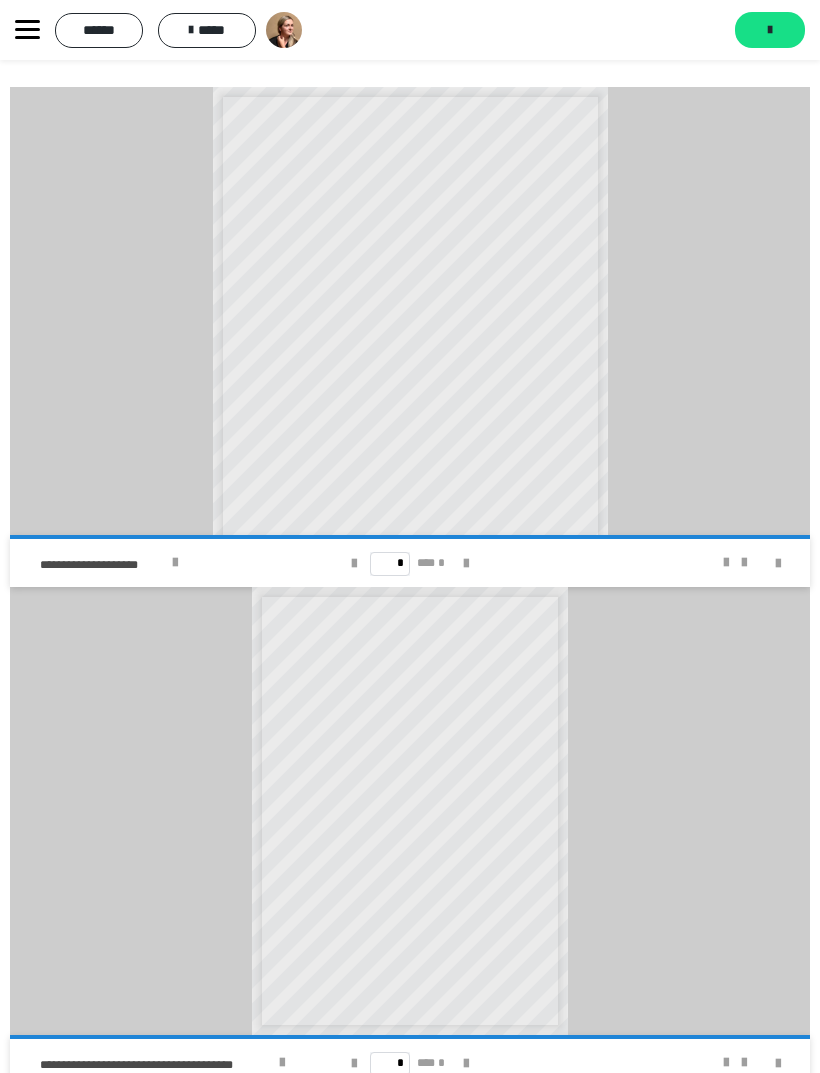 click at bounding box center (726, 563) 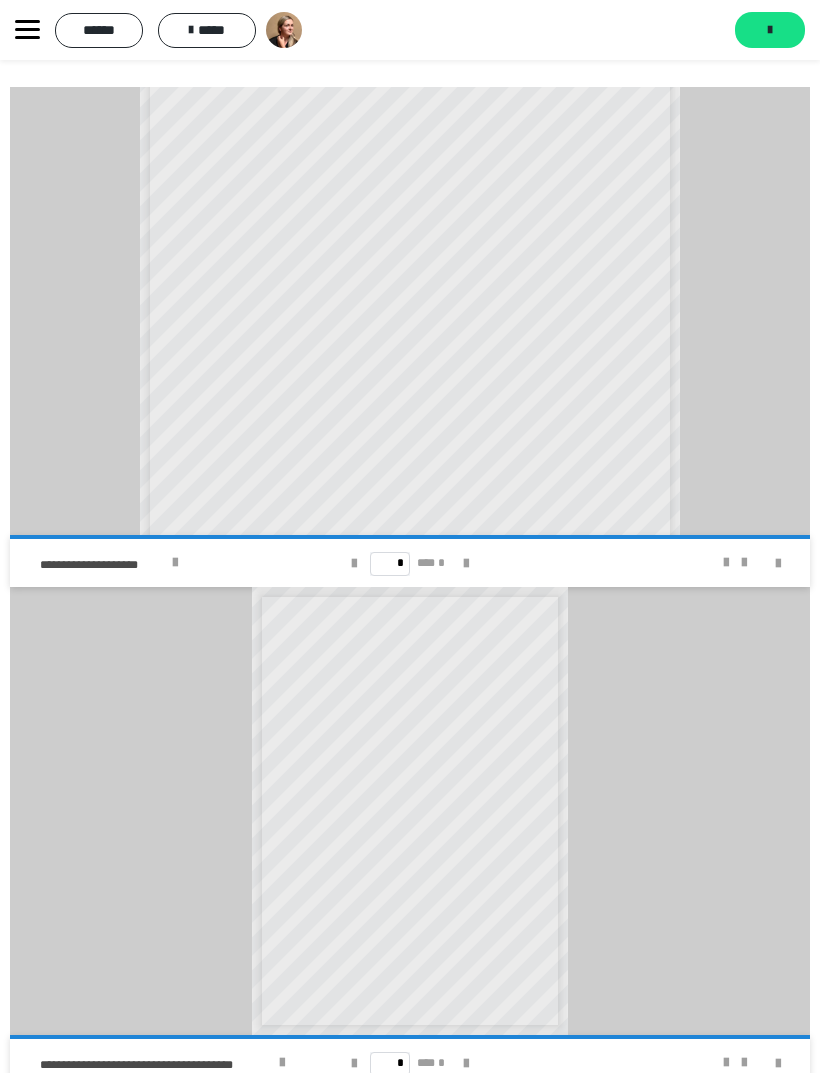 scroll, scrollTop: 299, scrollLeft: 0, axis: vertical 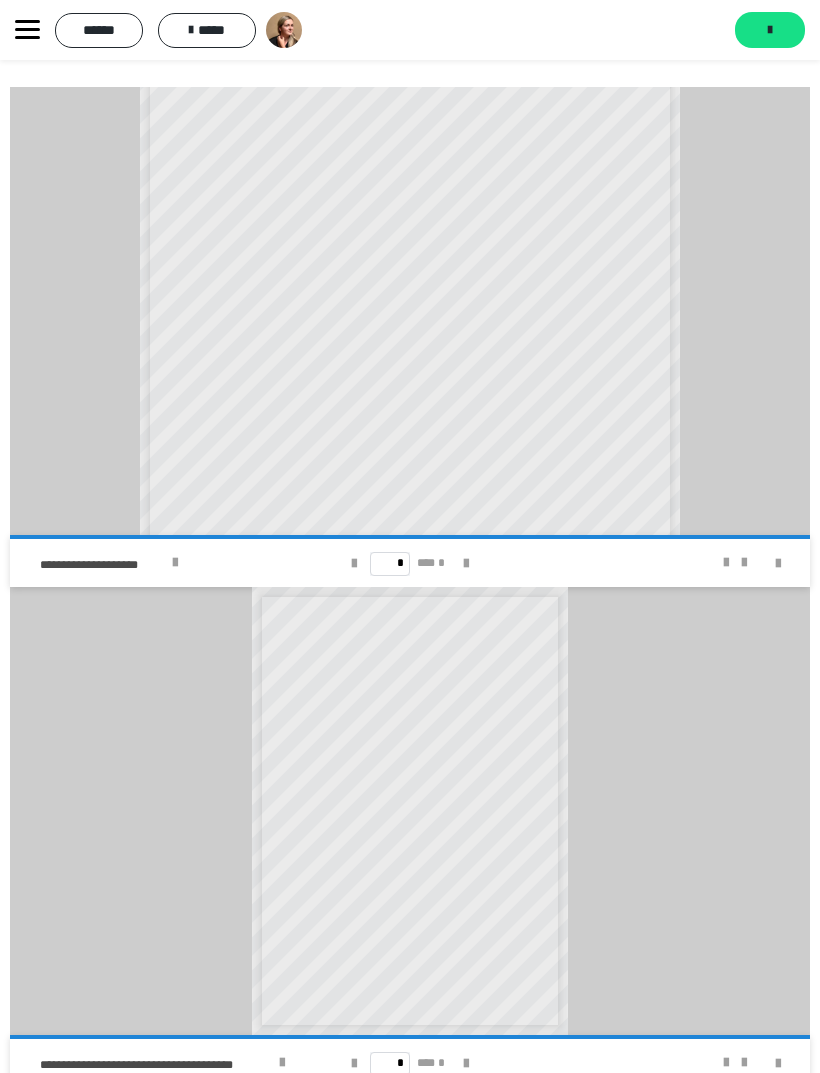 click at bounding box center [778, 564] 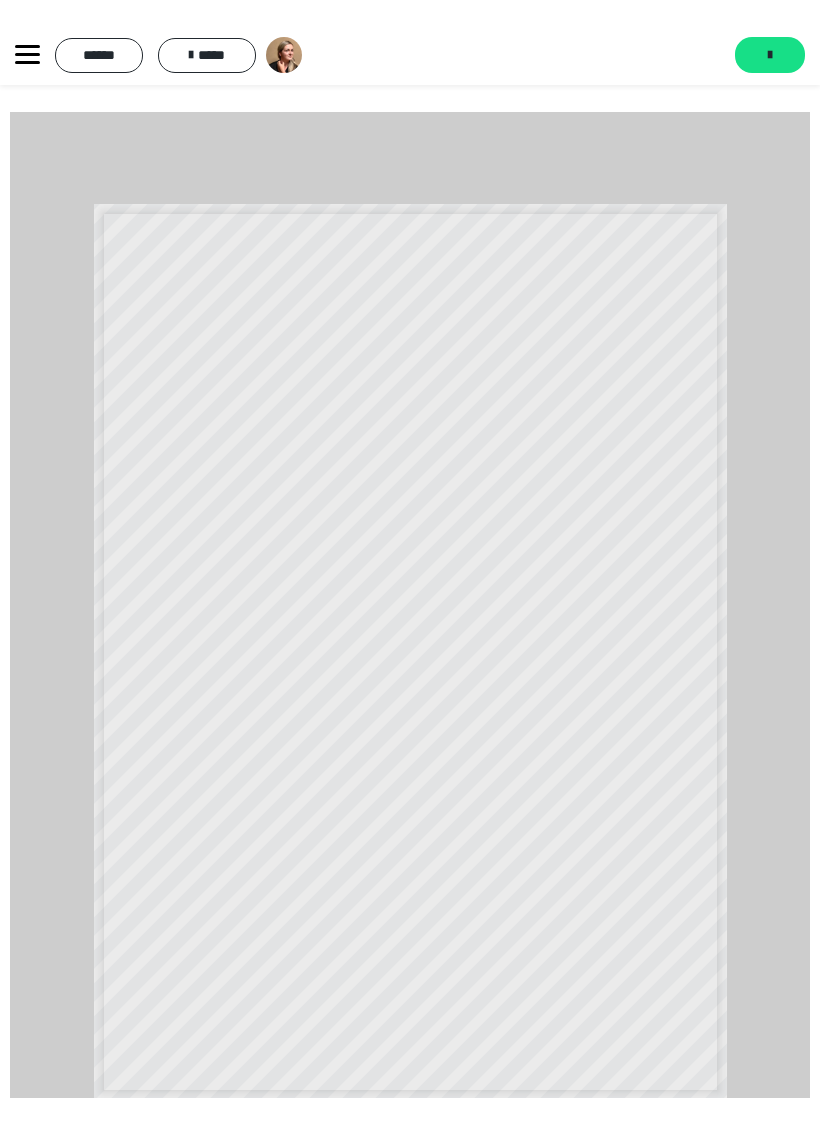 scroll, scrollTop: 24, scrollLeft: 0, axis: vertical 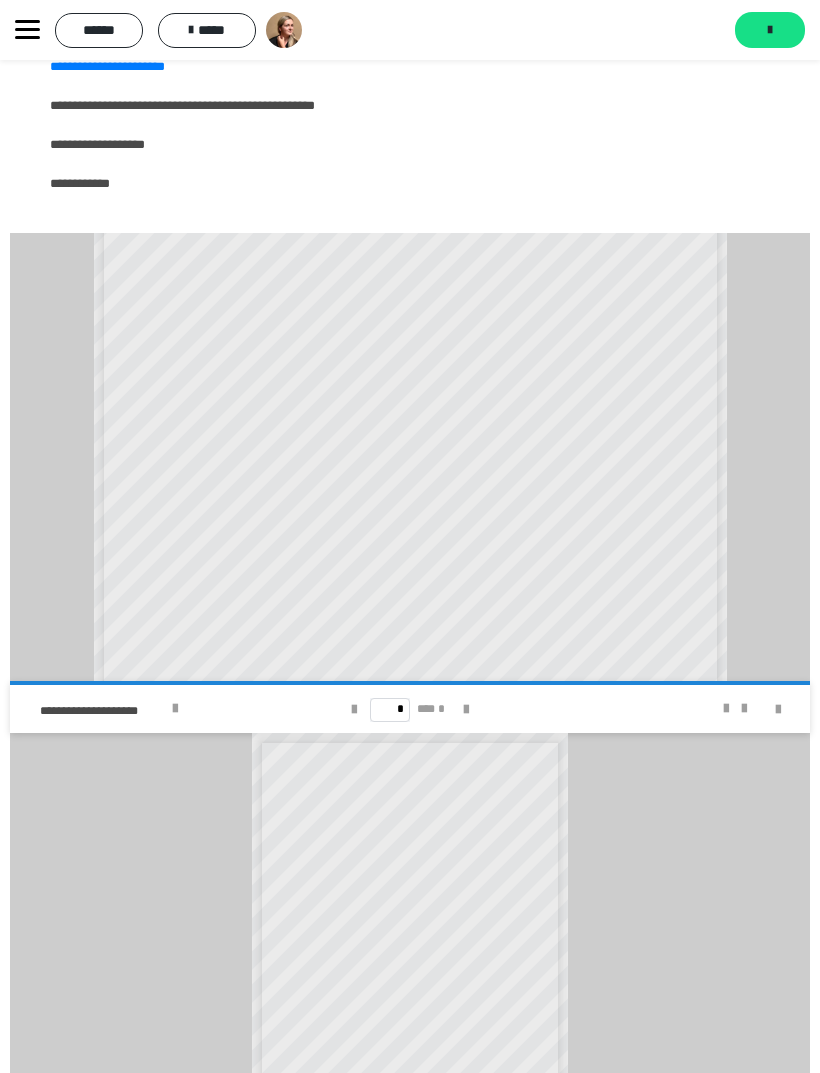 click 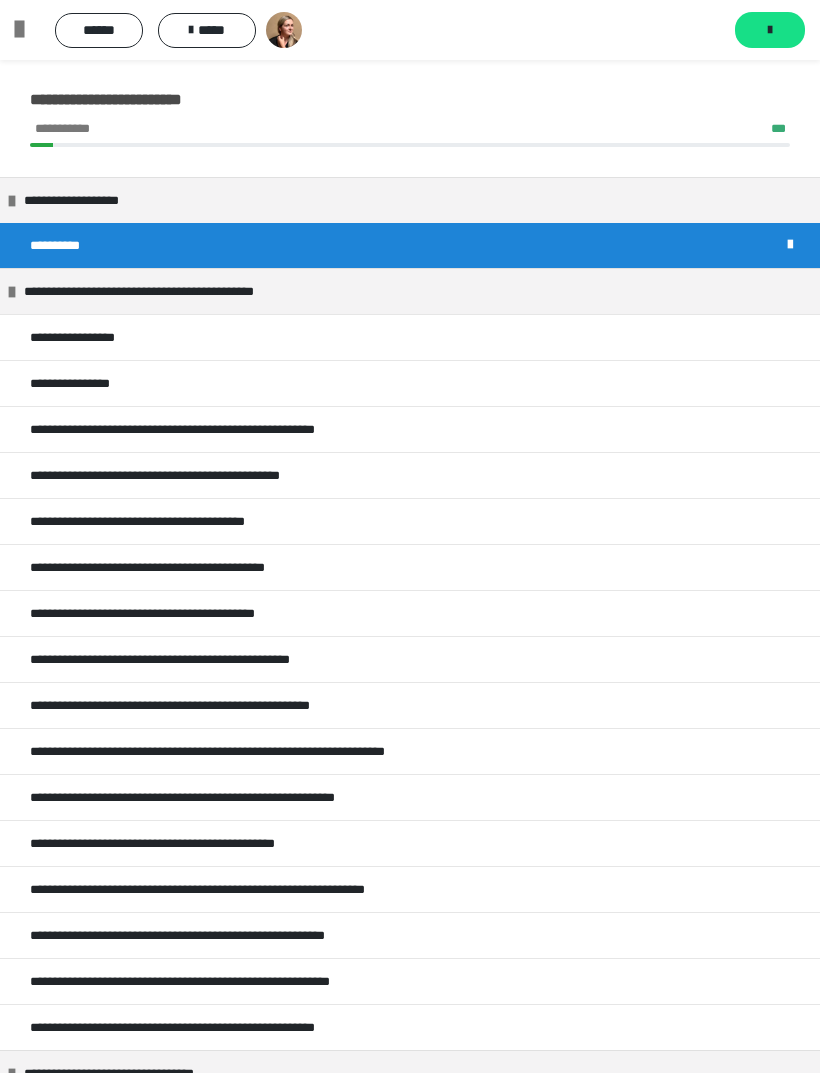 click on "**********" at bounding box center (89, 337) 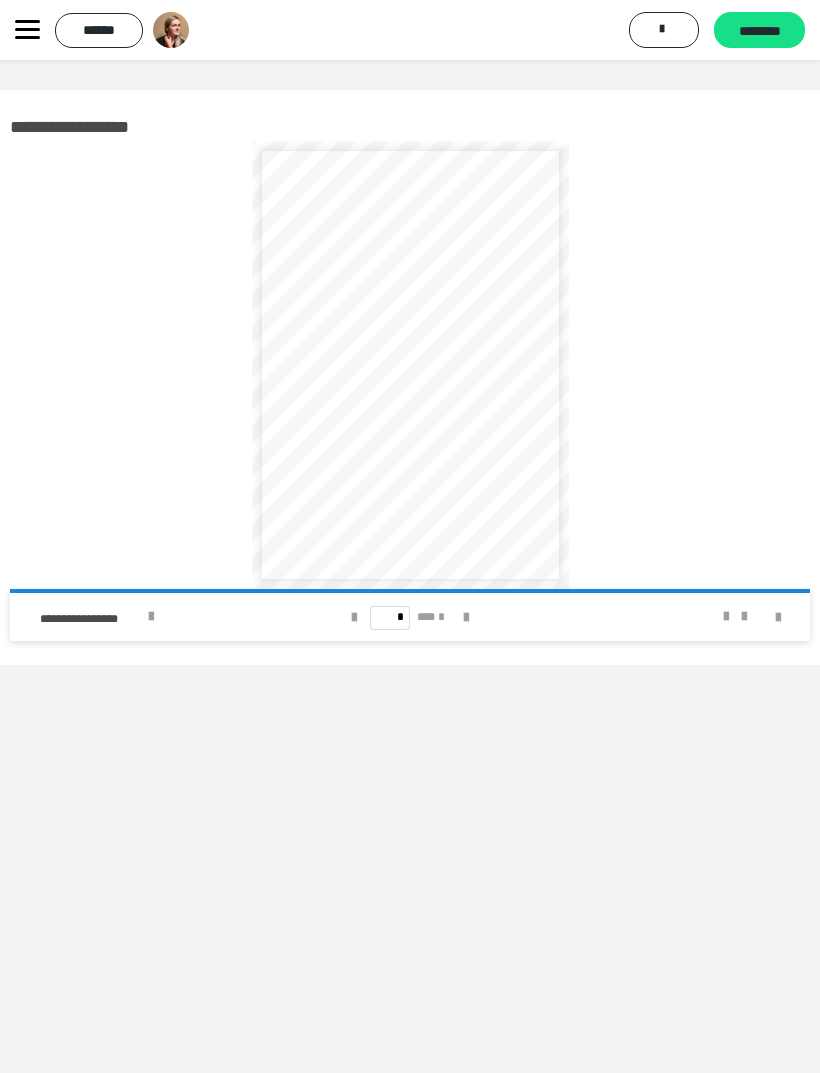 click at bounding box center [27, 30] 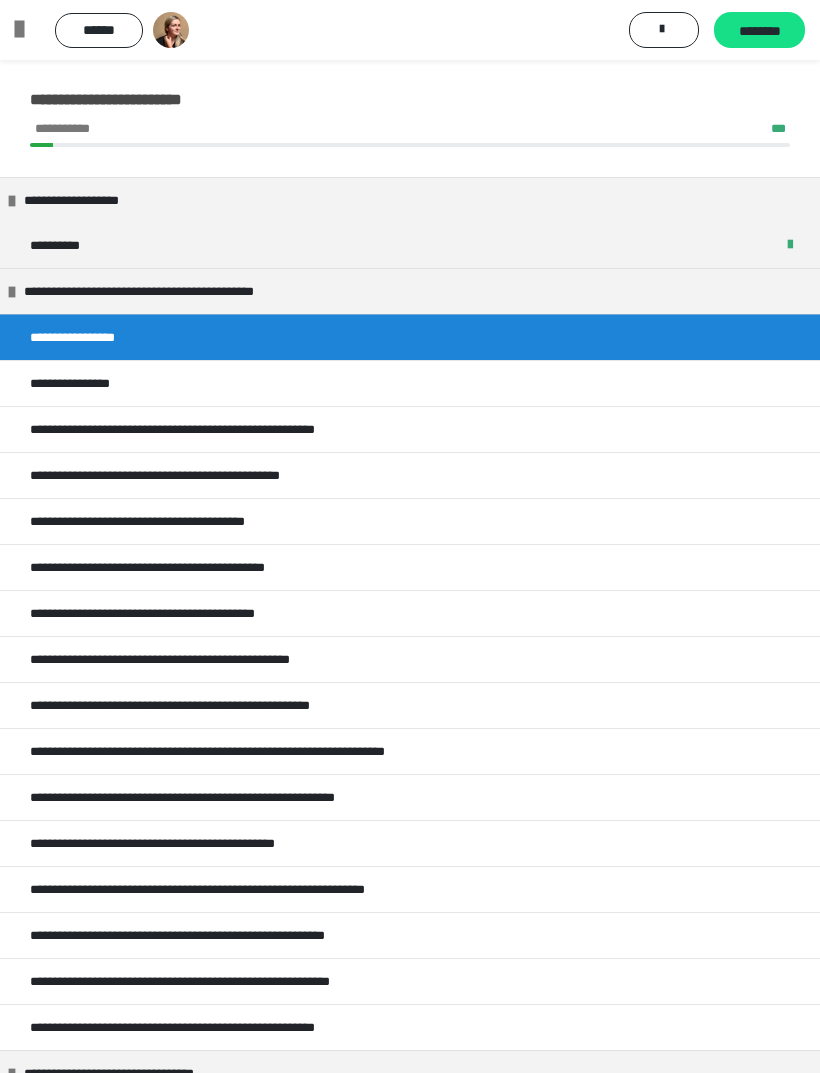 click on "**********" at bounding box center [72, 245] 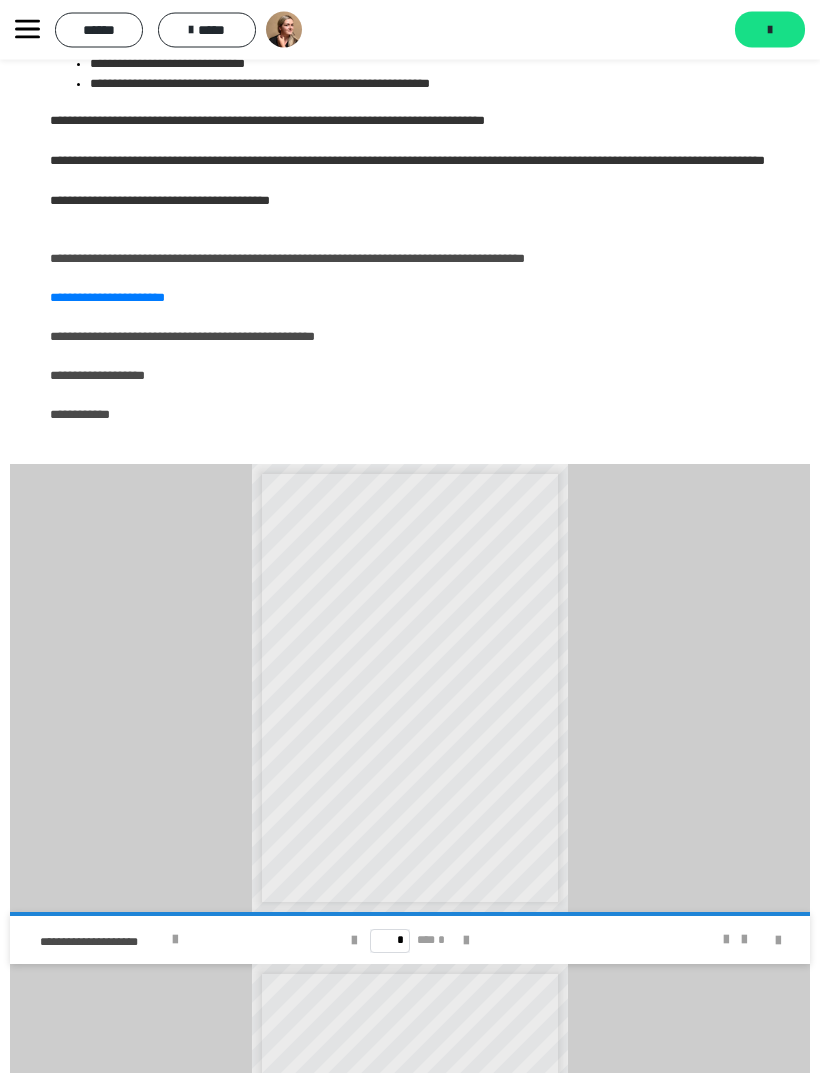 scroll, scrollTop: 1002, scrollLeft: 0, axis: vertical 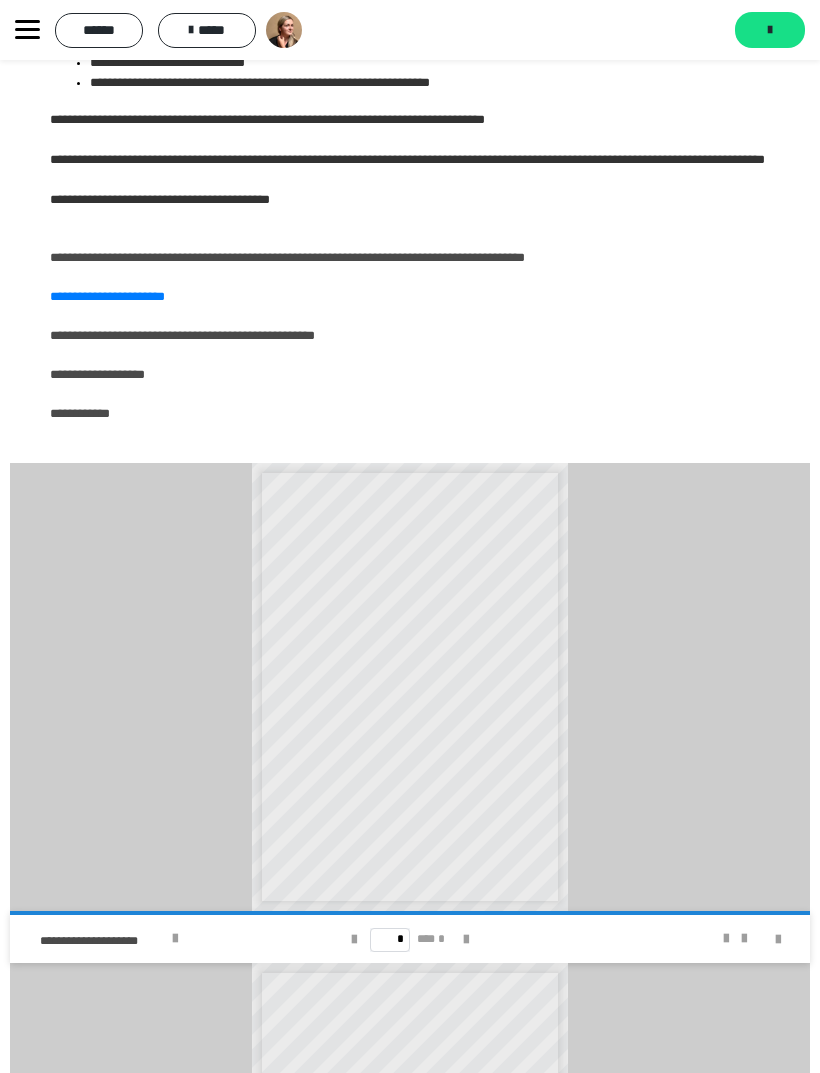click at bounding box center [778, 940] 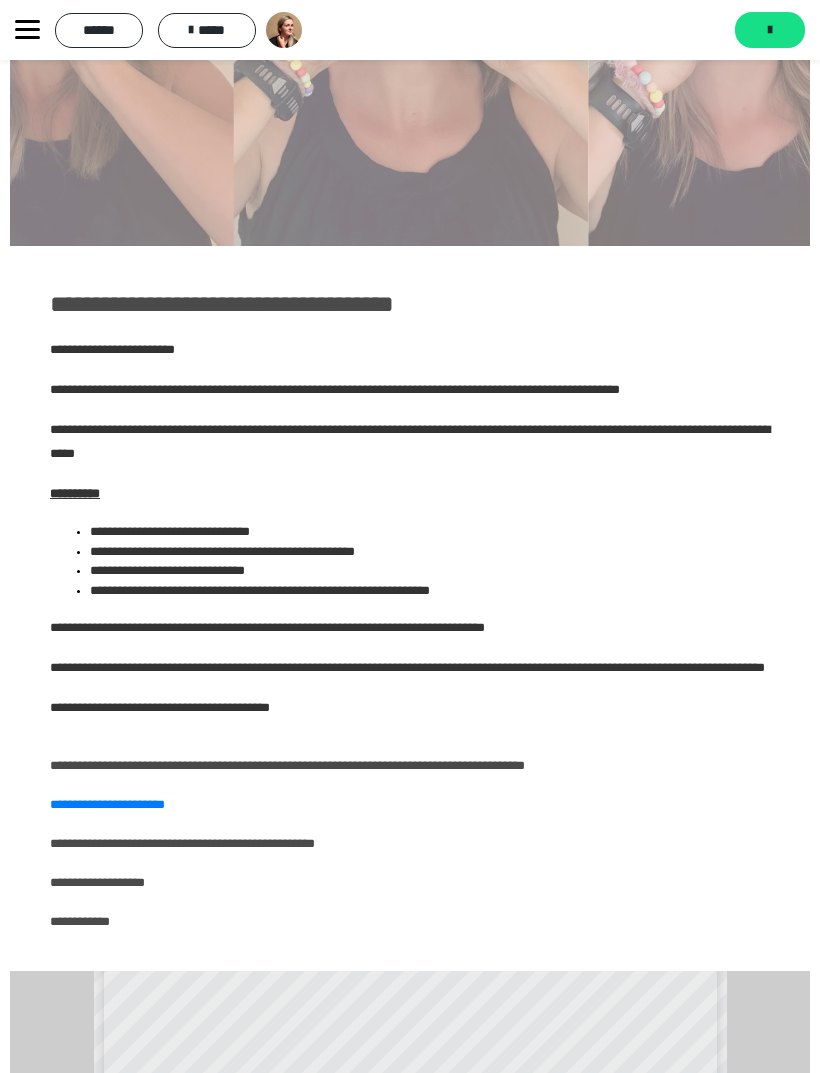 scroll, scrollTop: 492, scrollLeft: 0, axis: vertical 